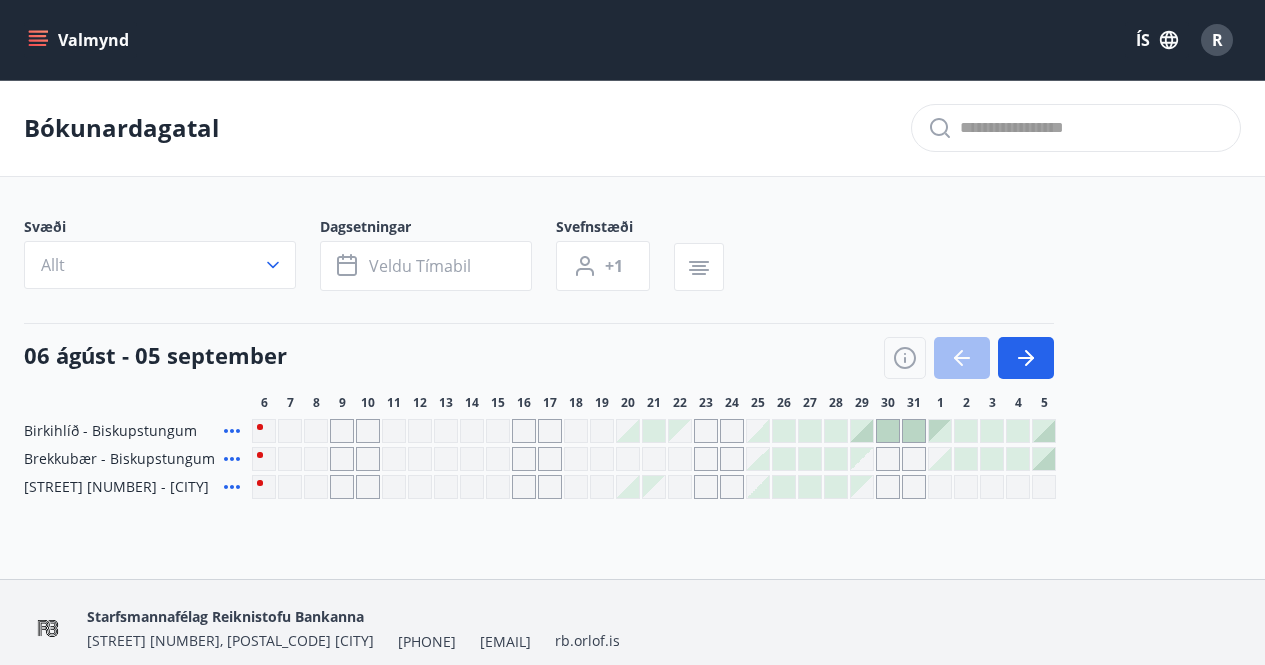 scroll, scrollTop: 0, scrollLeft: 0, axis: both 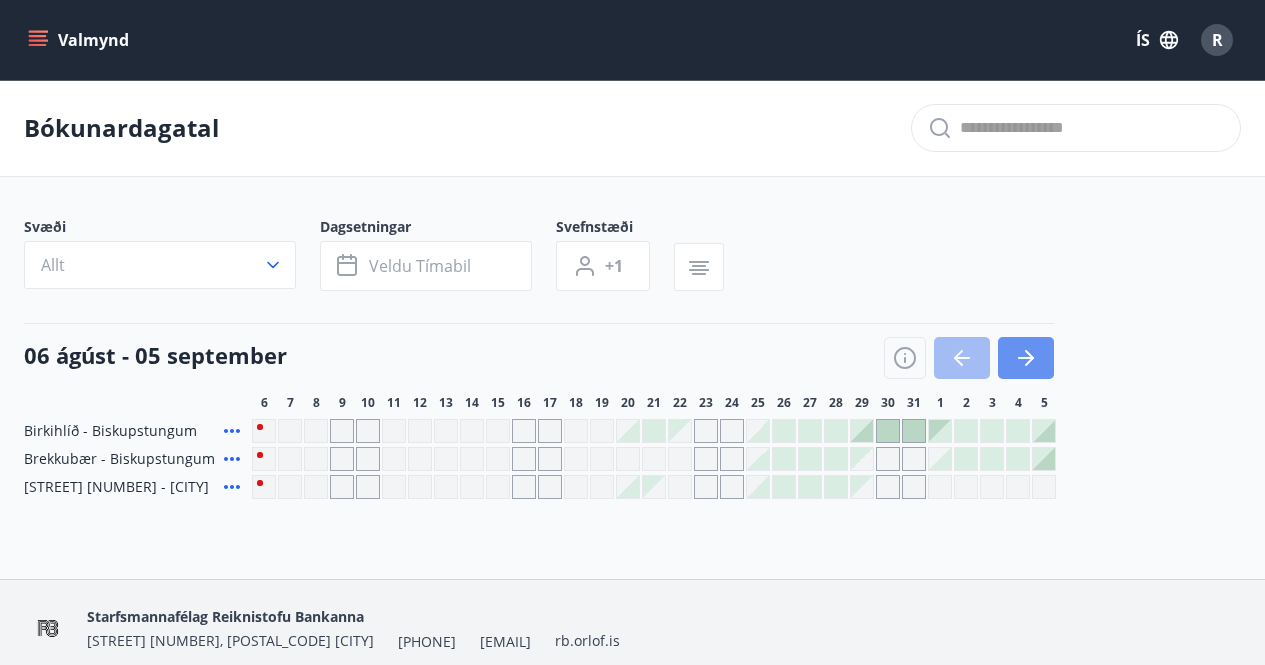 click 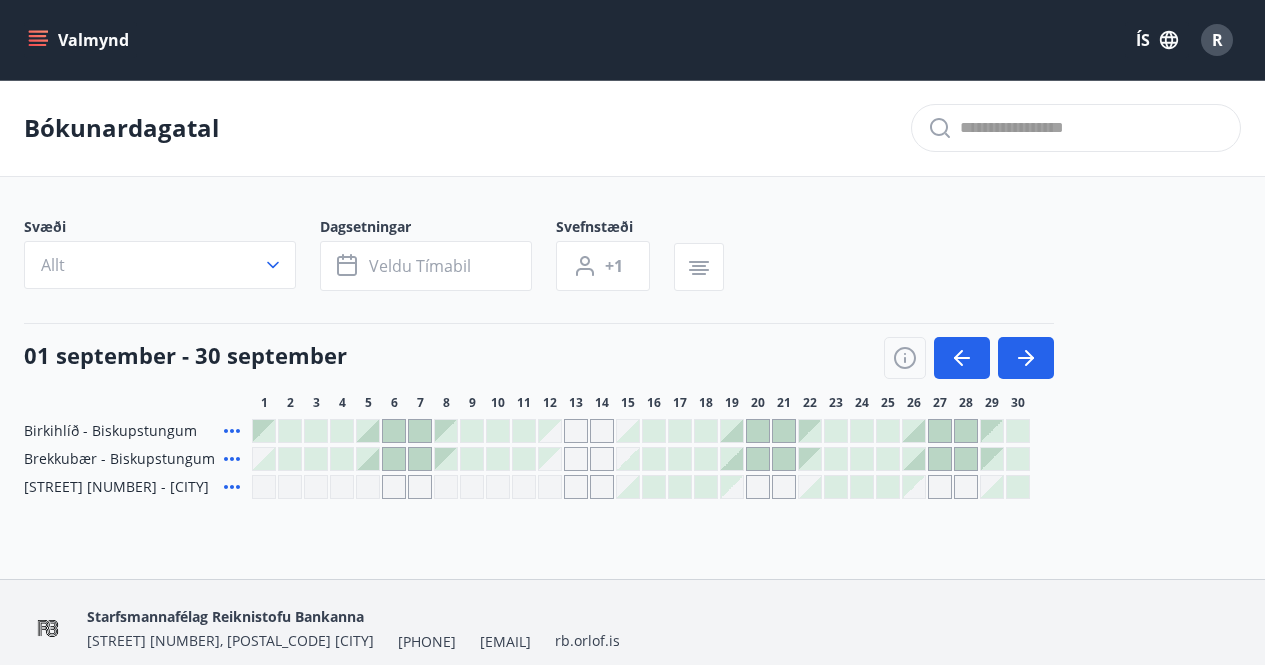 click 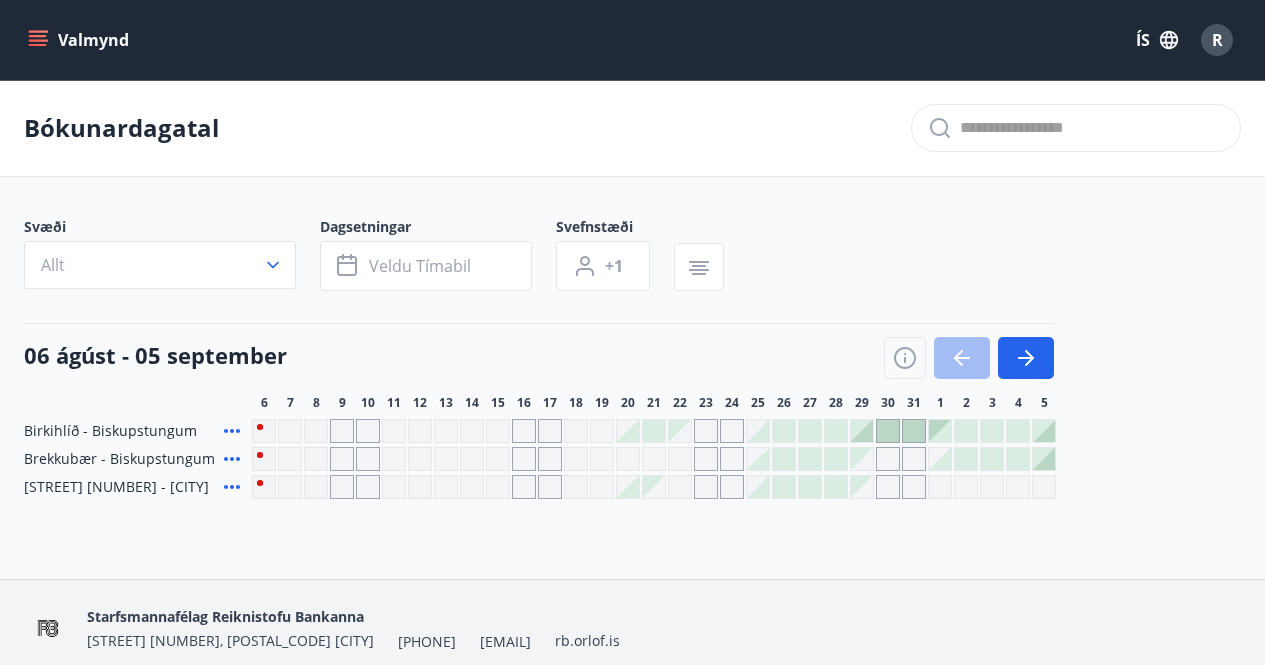 click 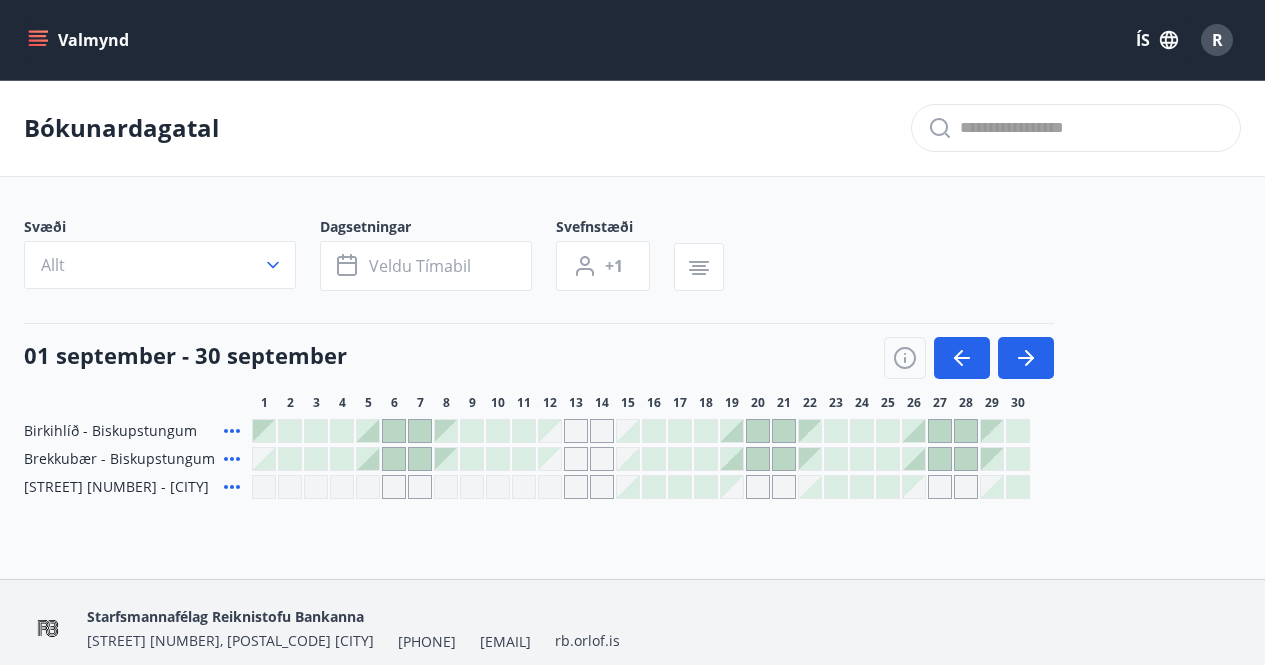 click 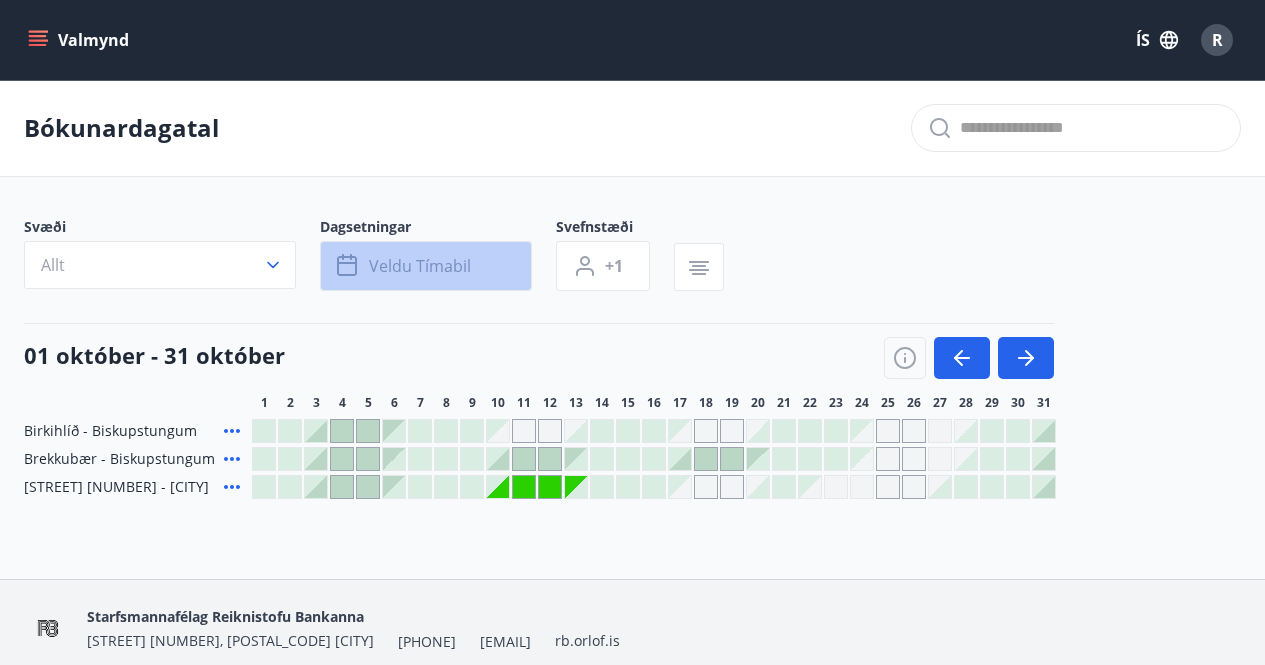 click on "Veldu tímabil" at bounding box center (426, 266) 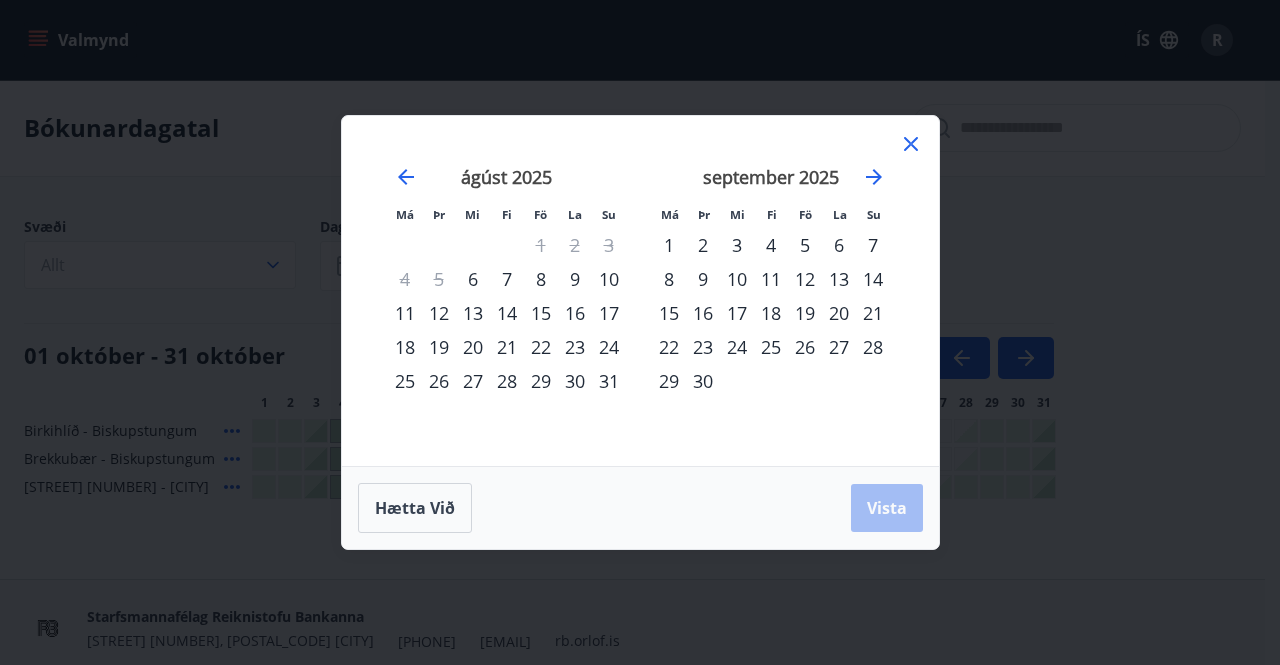 click 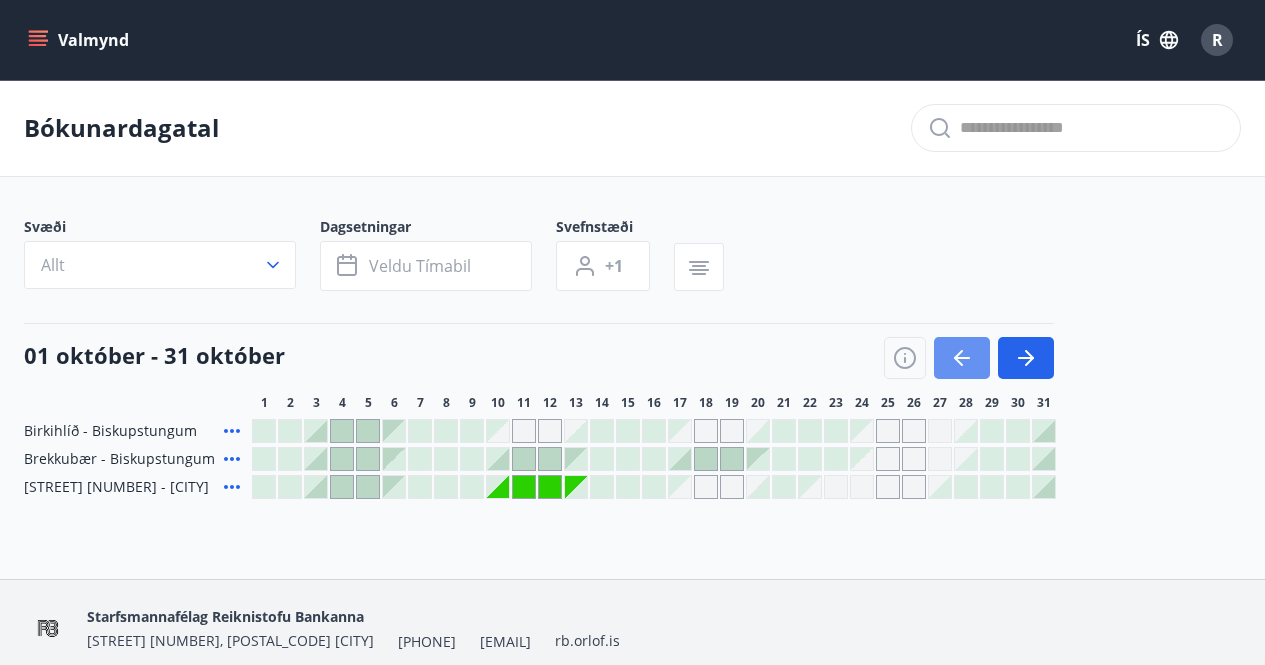 click 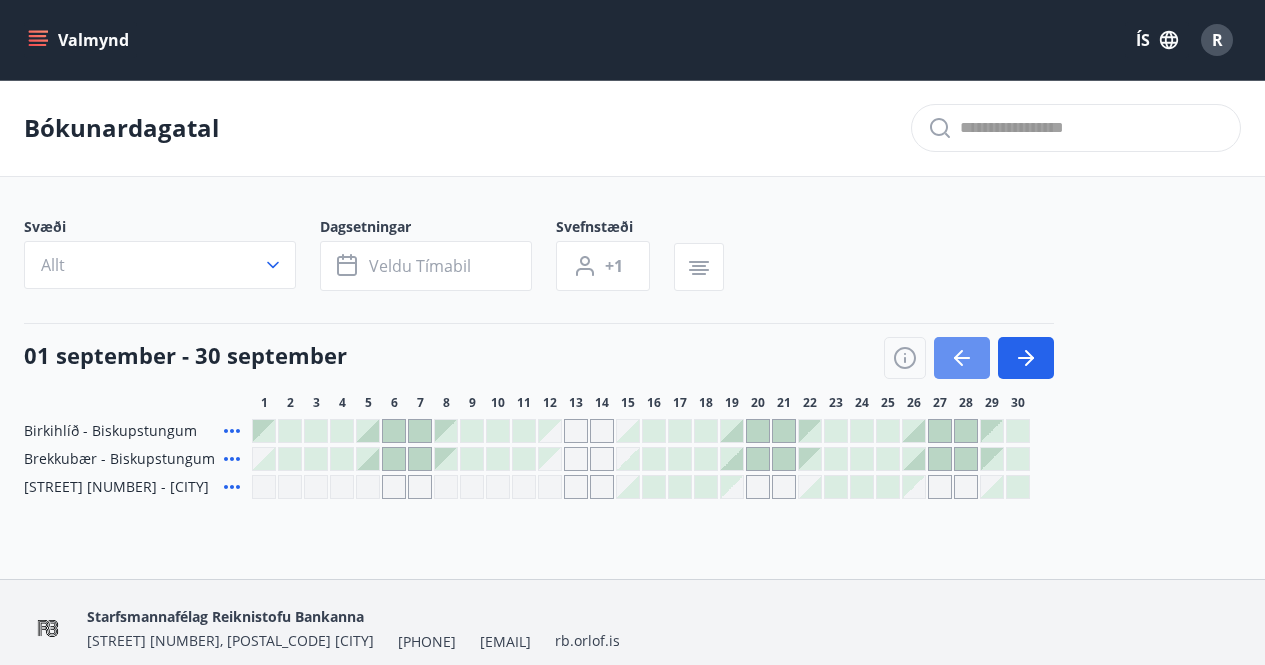 click 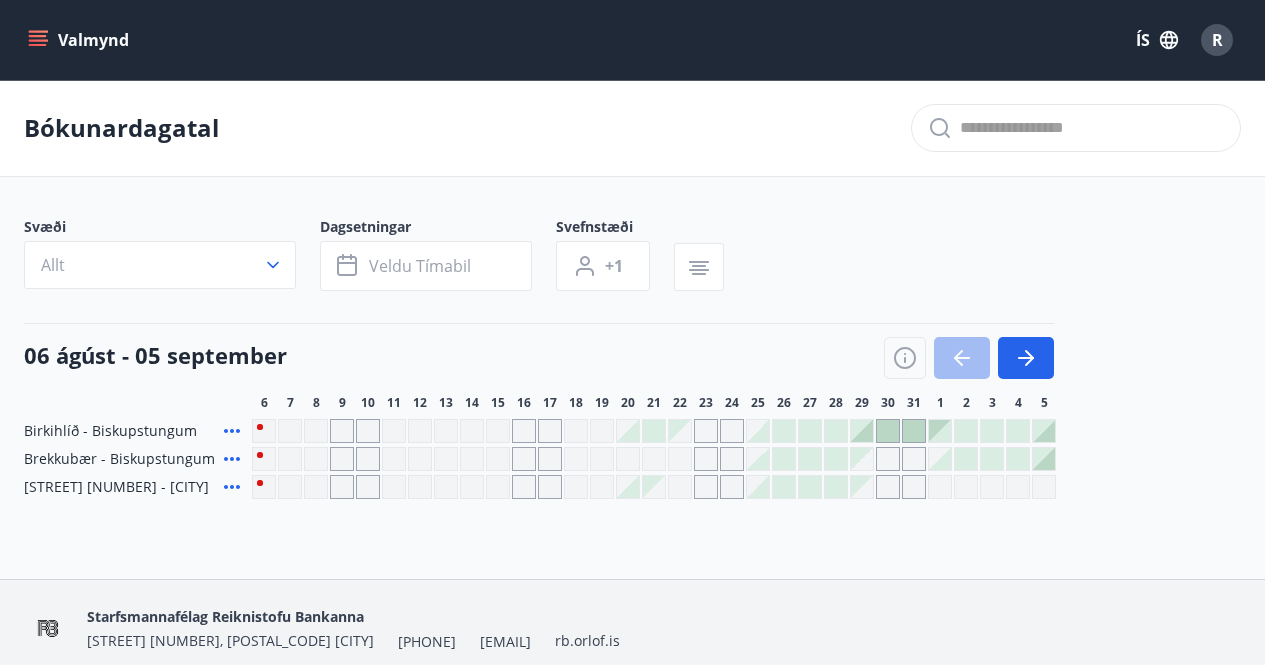 click at bounding box center [969, 358] 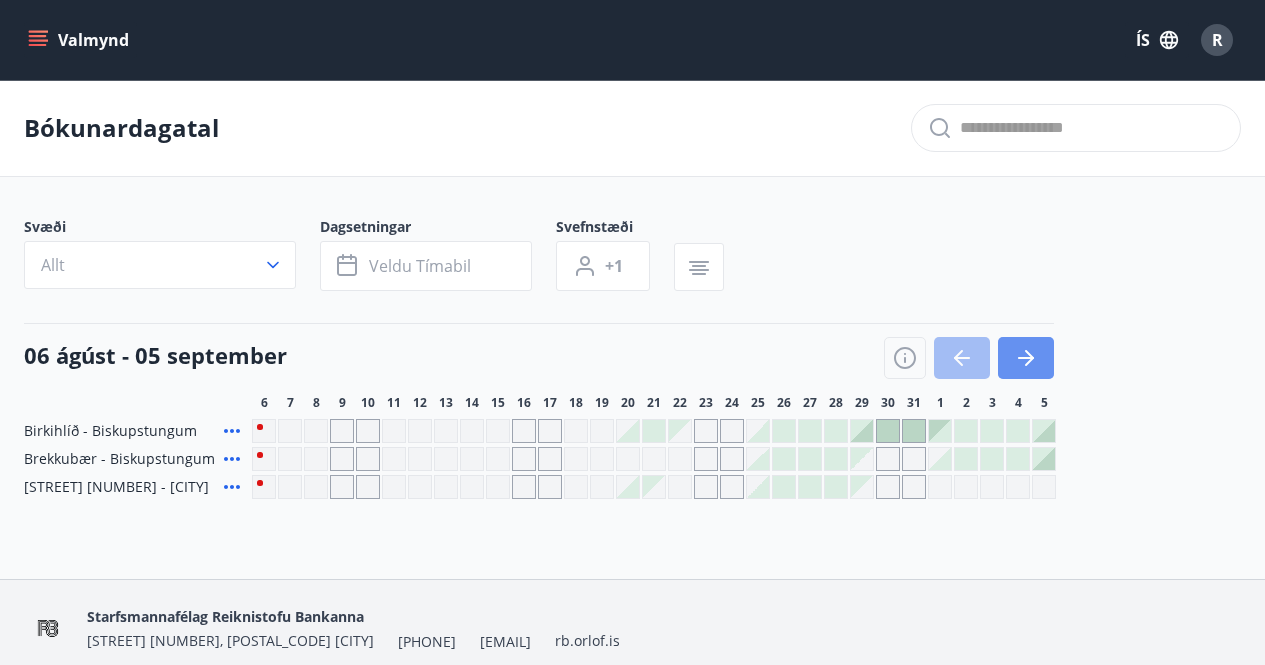 click 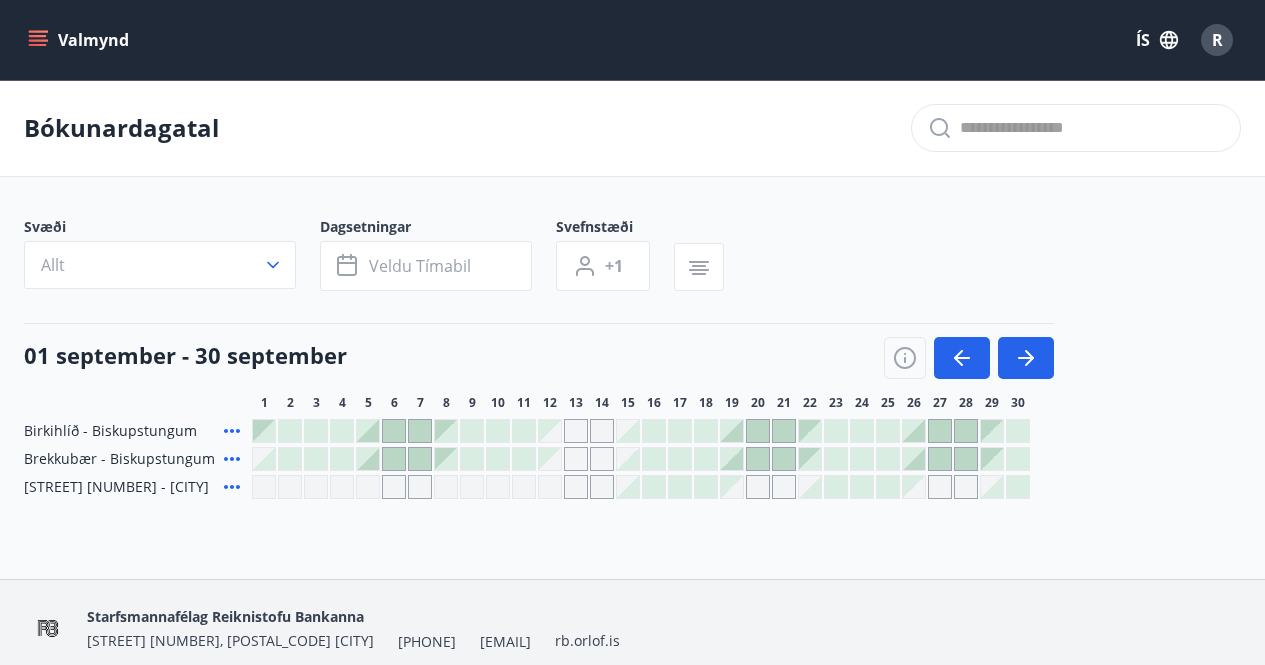 click 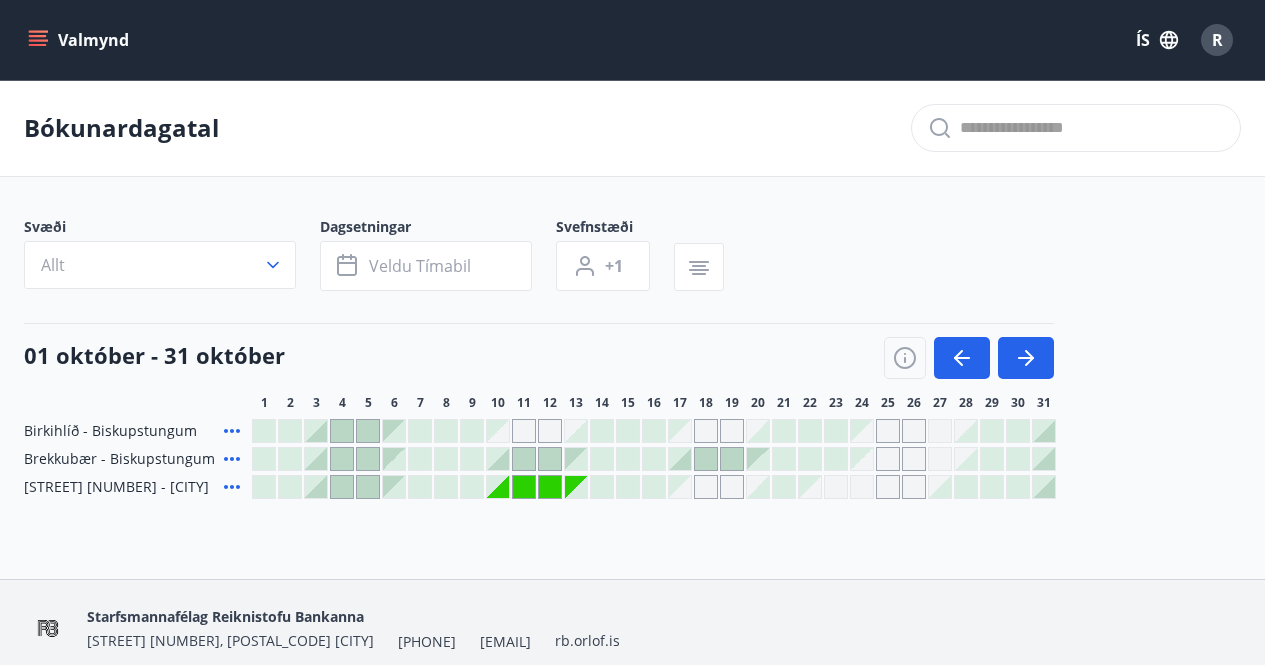 click 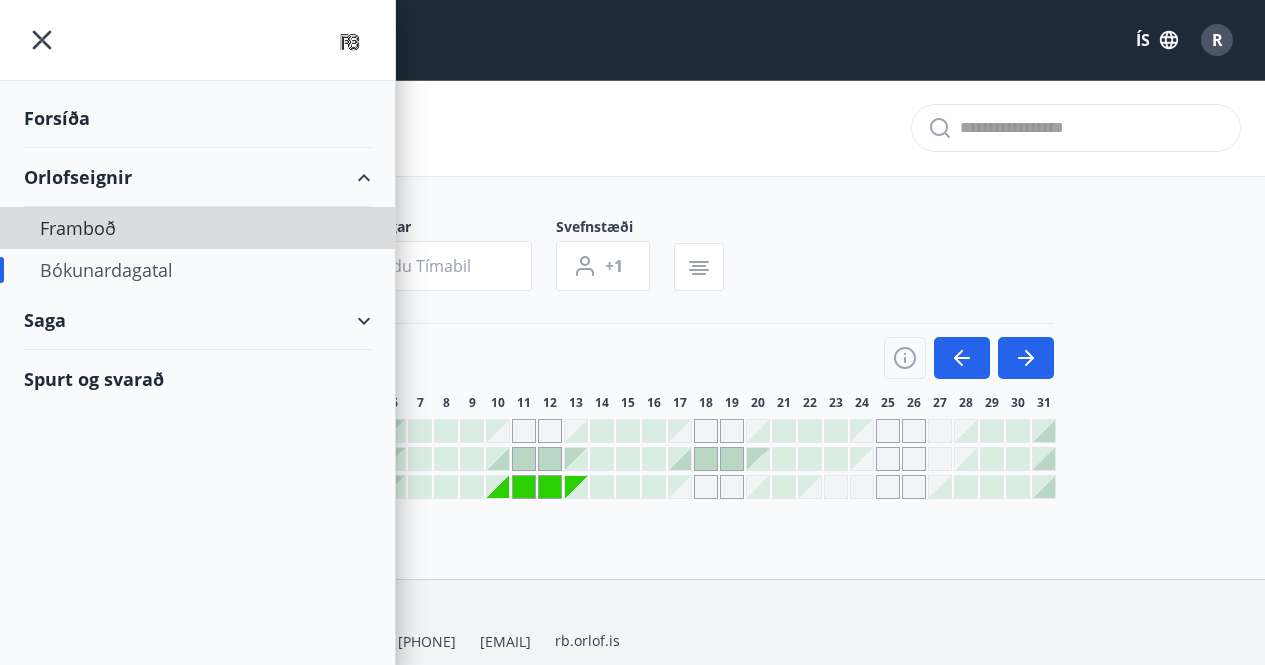 click on "Framboð" at bounding box center (197, 228) 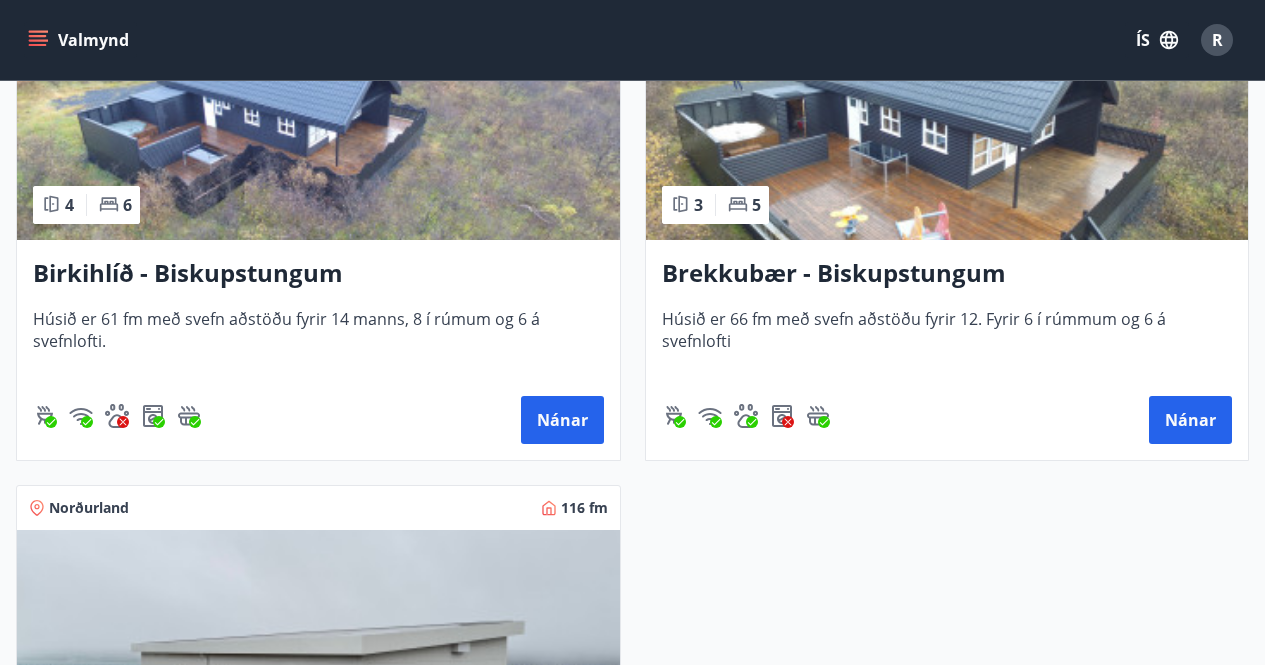 scroll, scrollTop: 900, scrollLeft: 0, axis: vertical 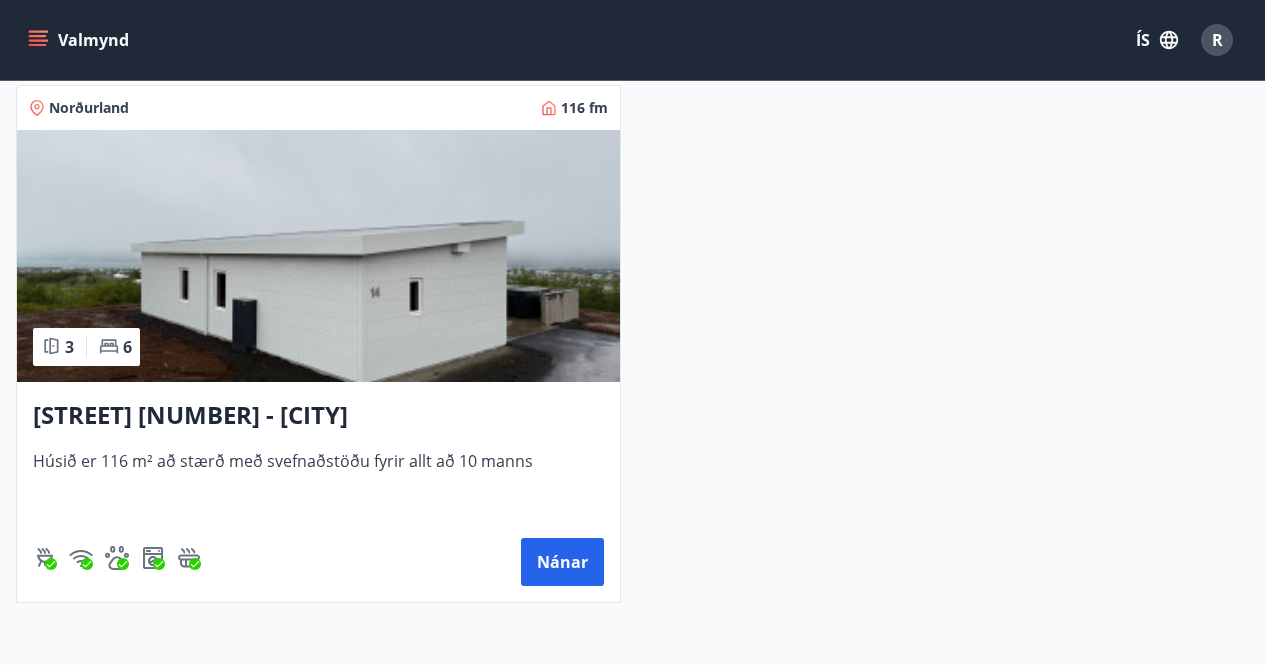 click on "Nánar" at bounding box center (562, 562) 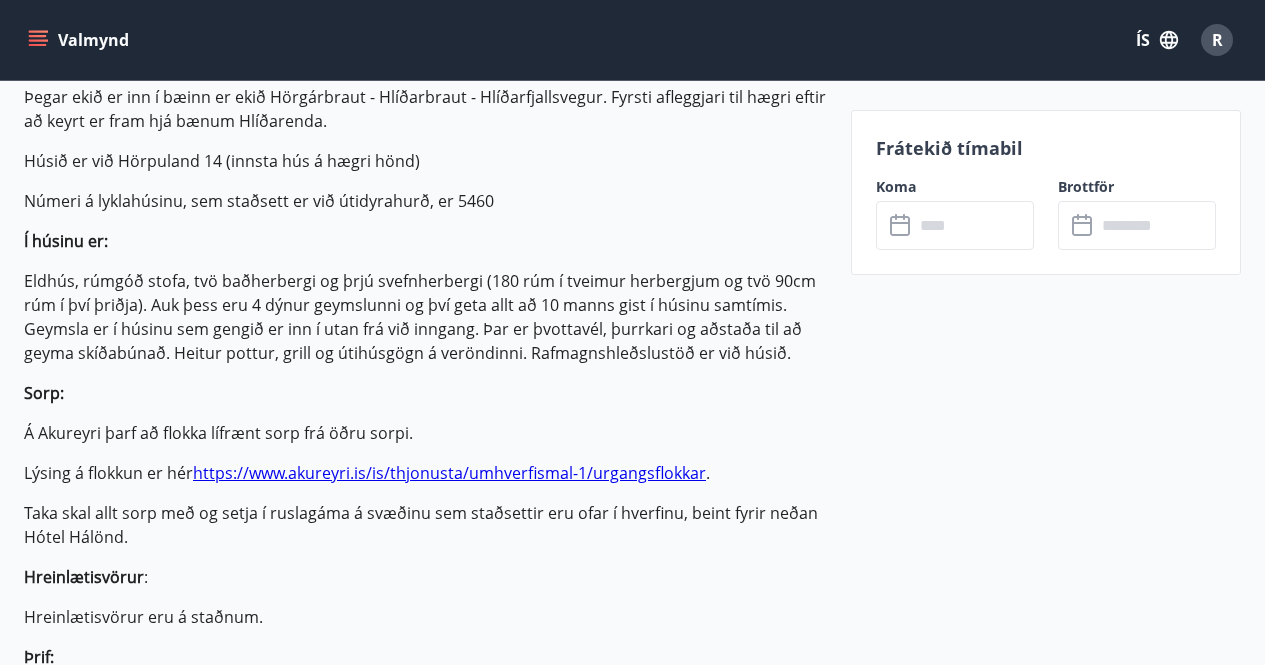 scroll, scrollTop: 600, scrollLeft: 0, axis: vertical 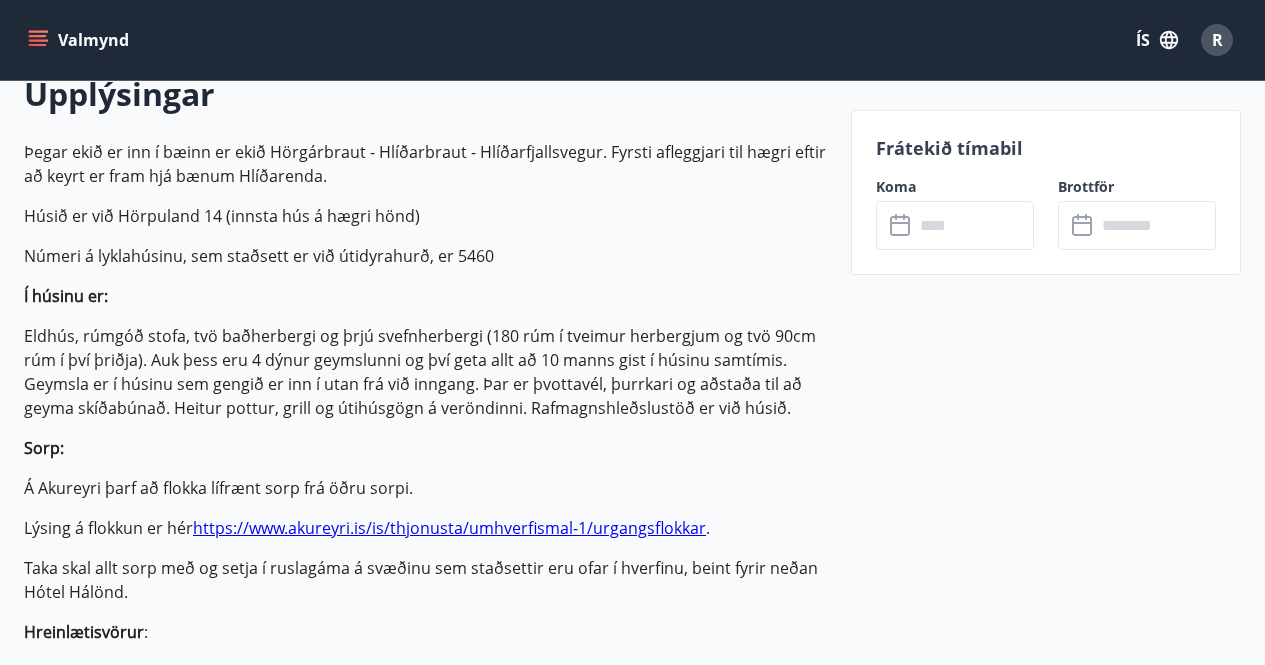 click at bounding box center [974, 225] 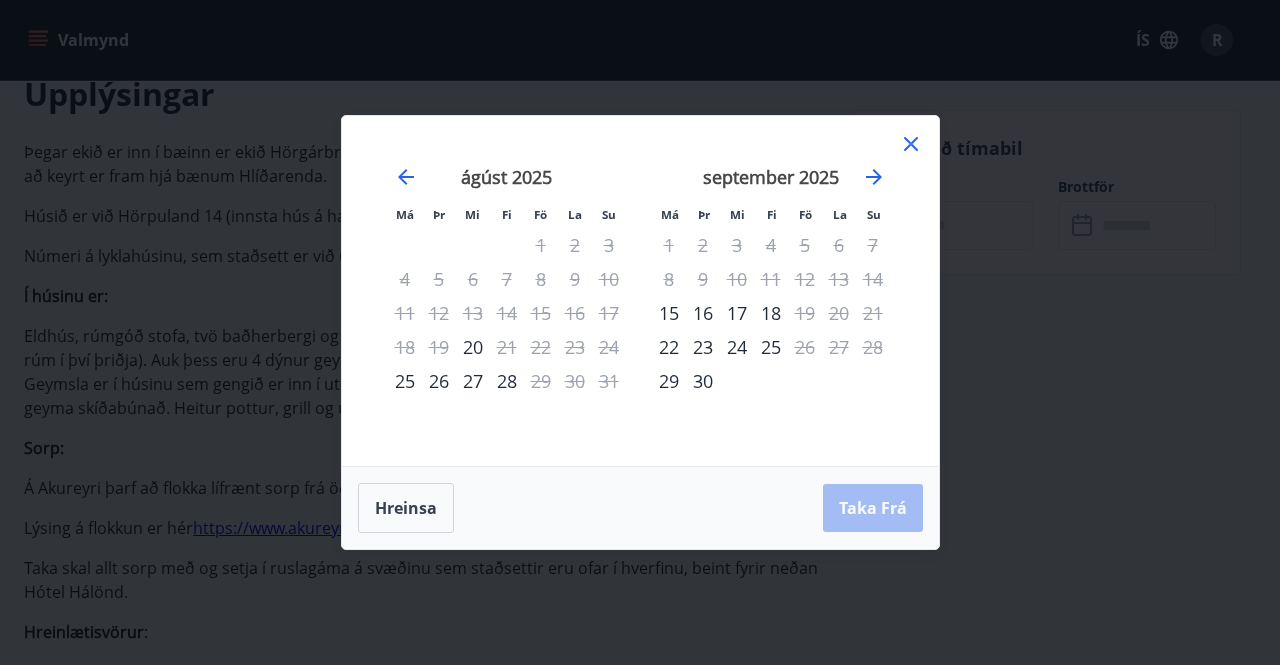 click 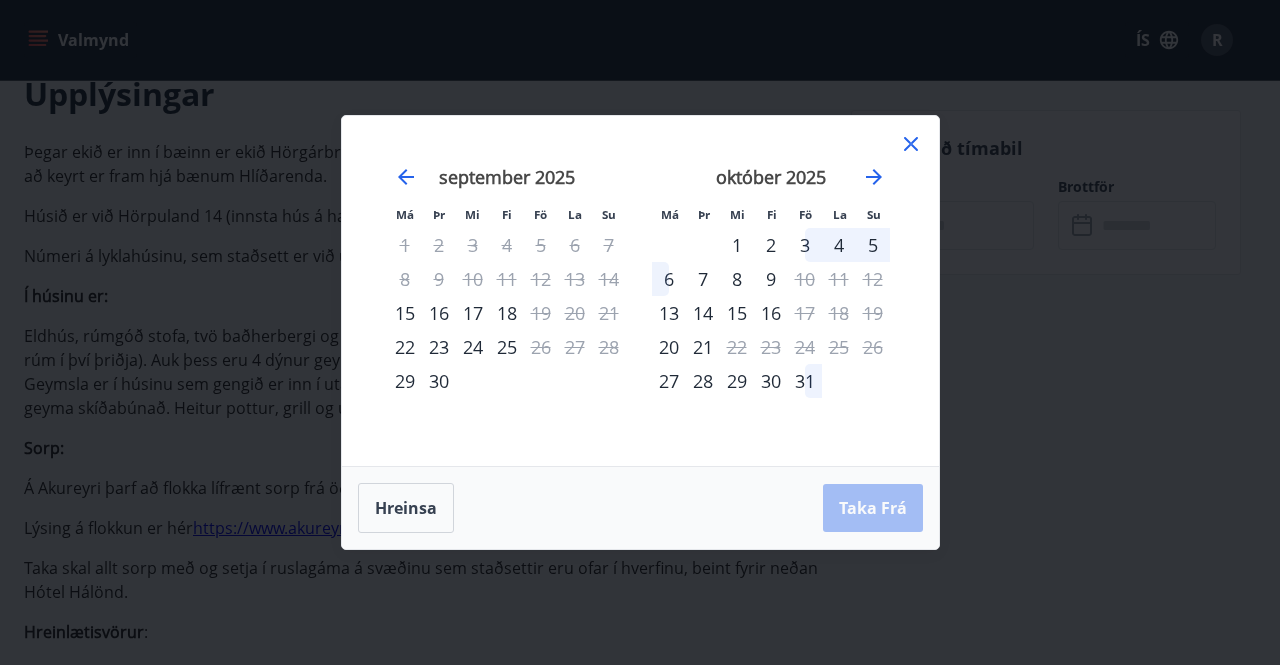 click on "9" at bounding box center [771, 279] 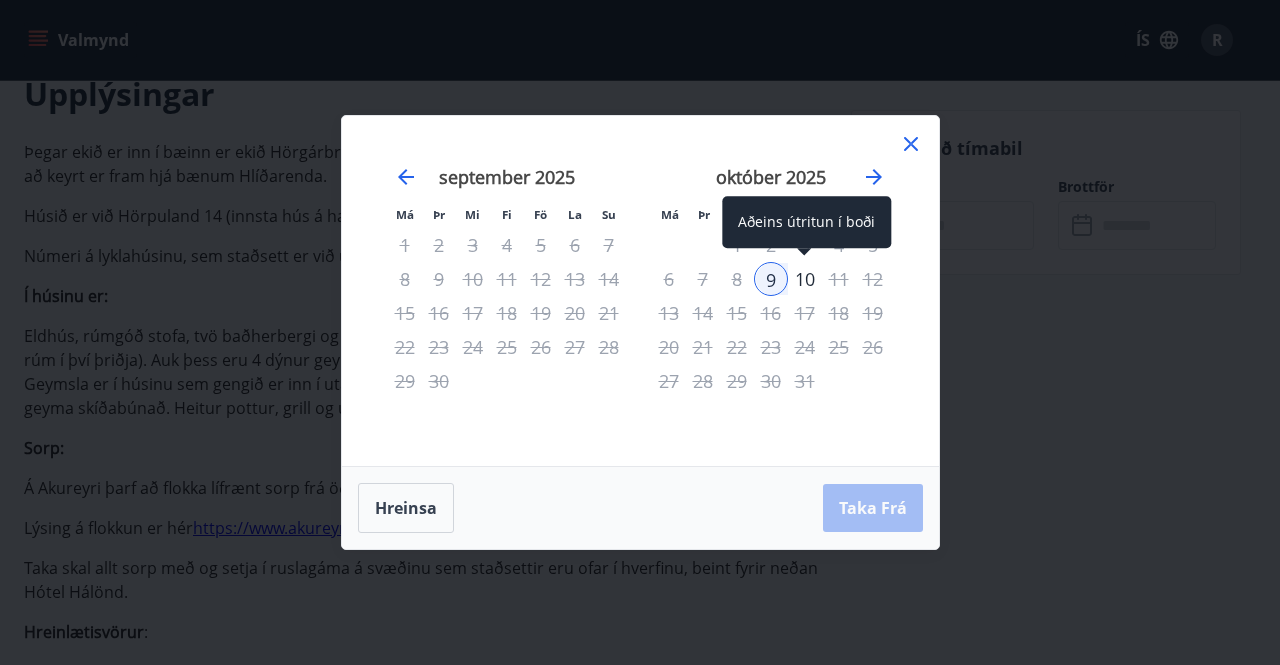click on "10" at bounding box center (805, 279) 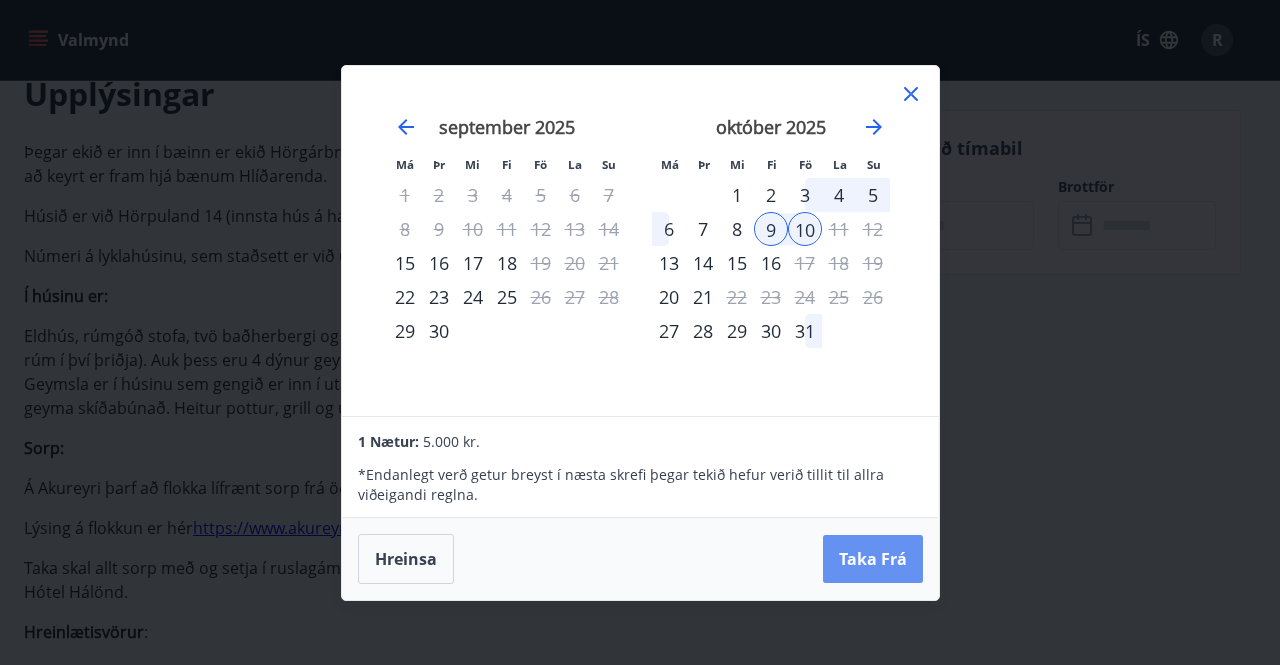 click on "Taka Frá" at bounding box center (873, 559) 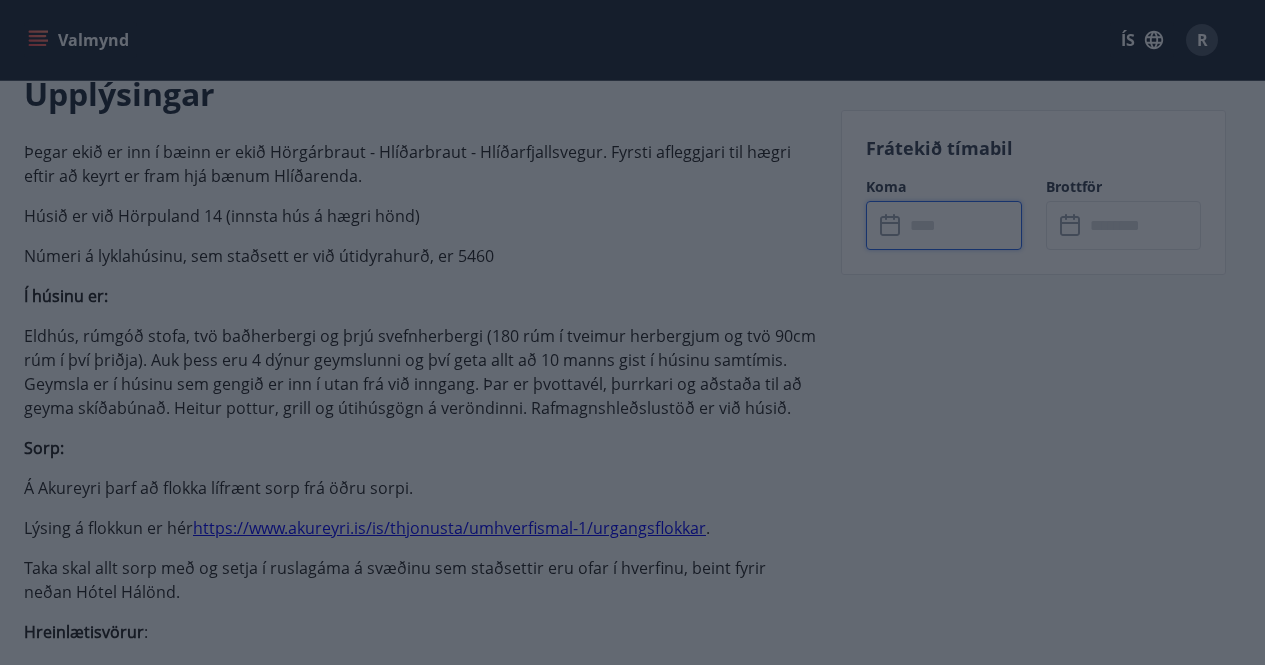 type on "******" 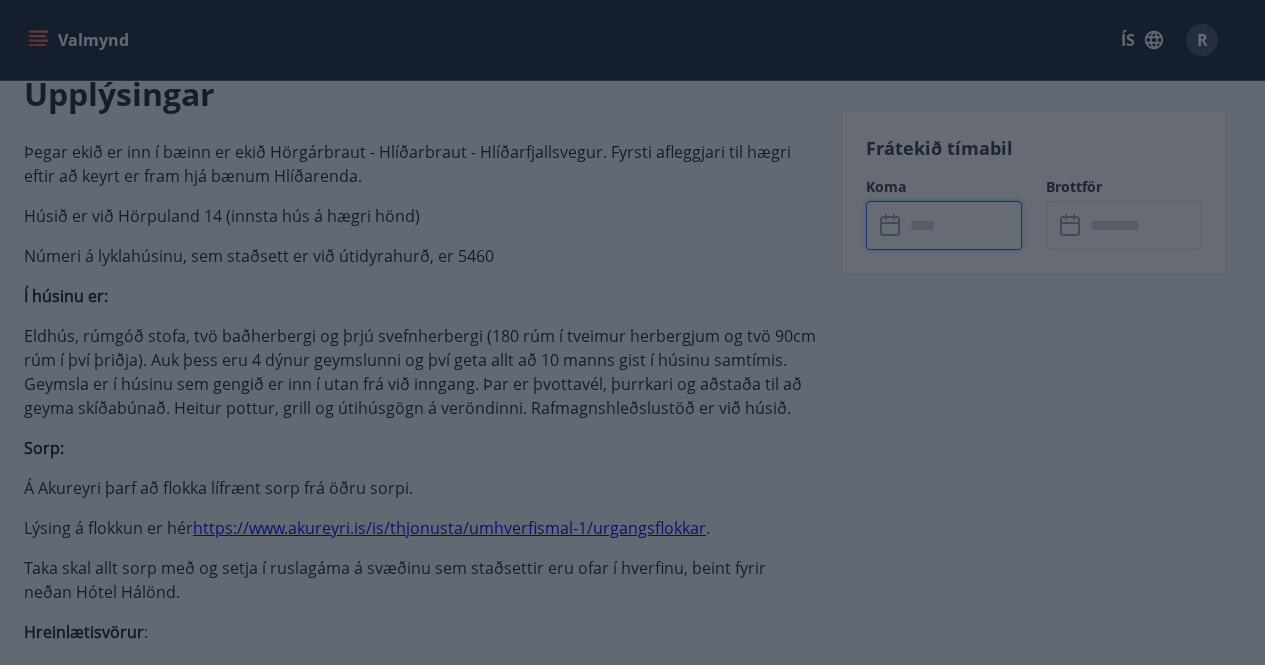 type on "******" 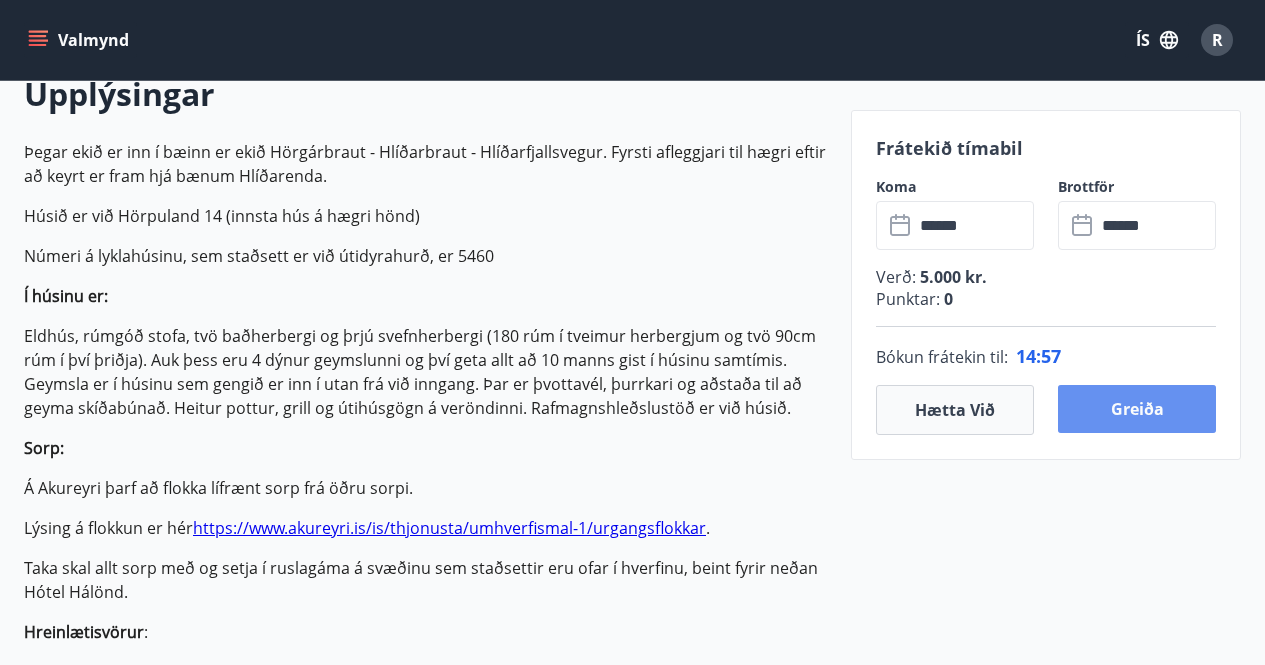 click on "Greiða" at bounding box center [1137, 409] 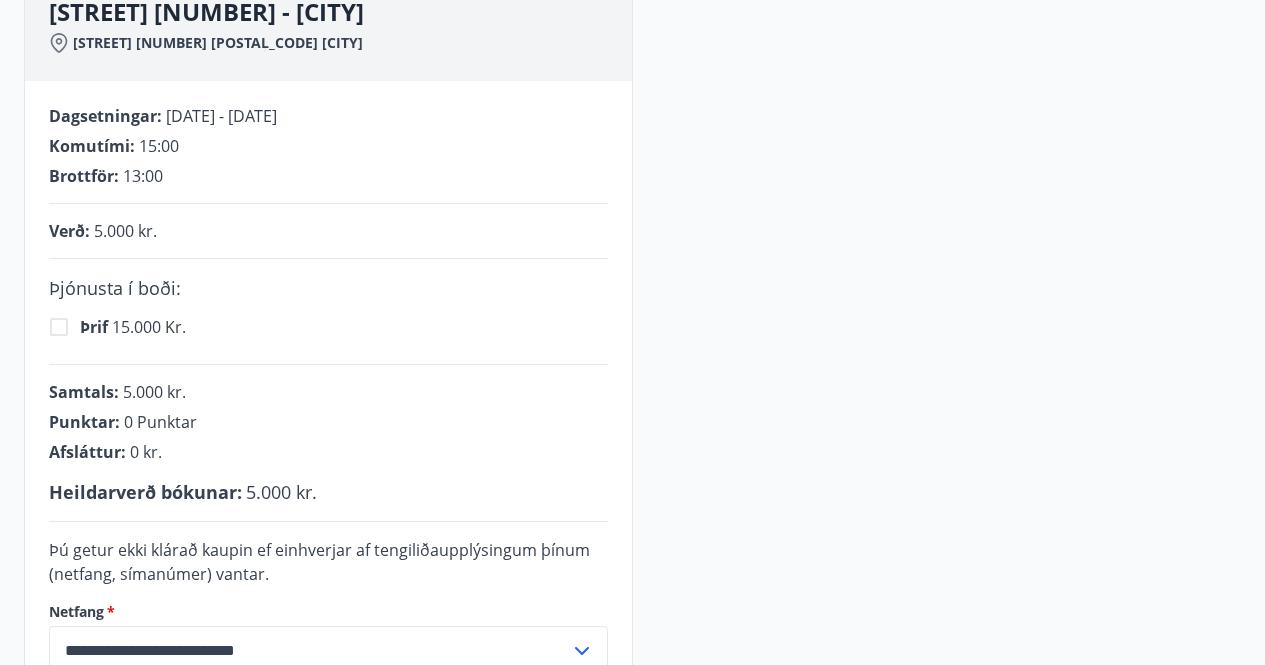 scroll, scrollTop: 600, scrollLeft: 0, axis: vertical 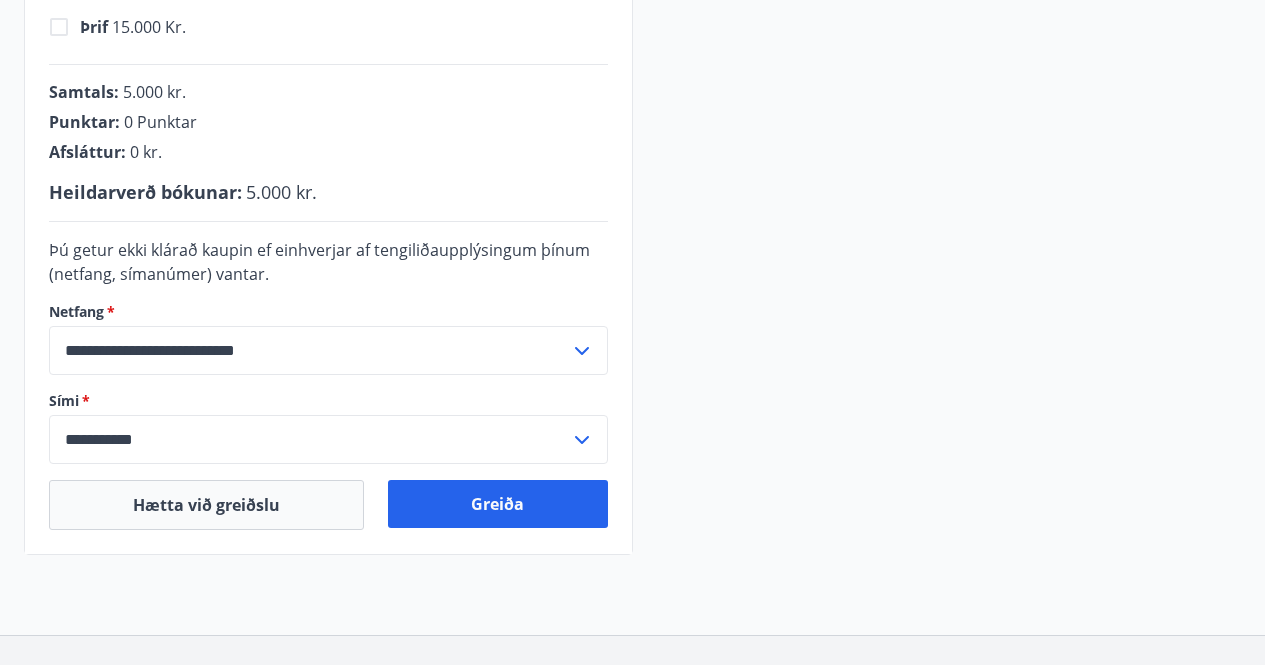 click on "Greiða" at bounding box center [497, 504] 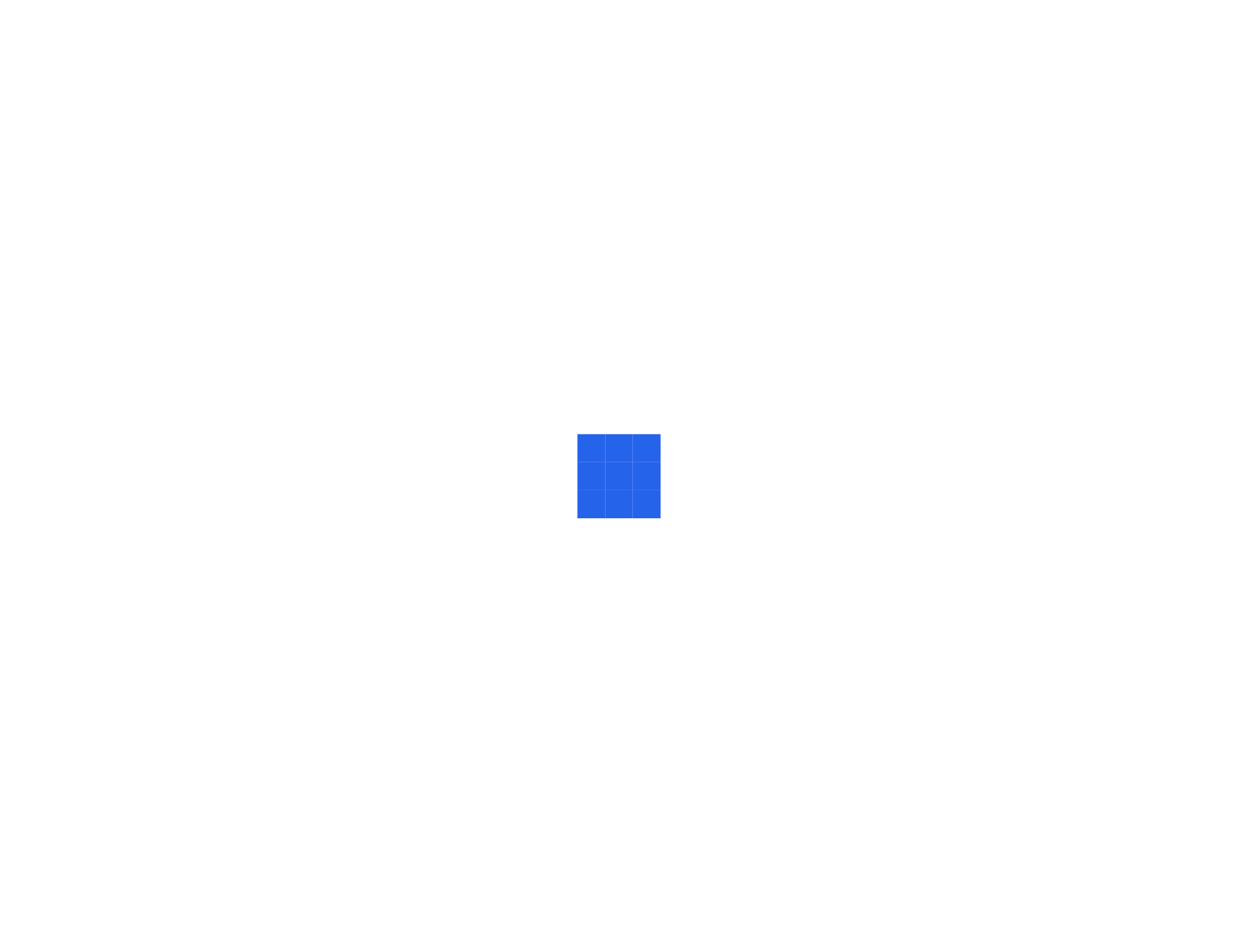 scroll, scrollTop: 0, scrollLeft: 0, axis: both 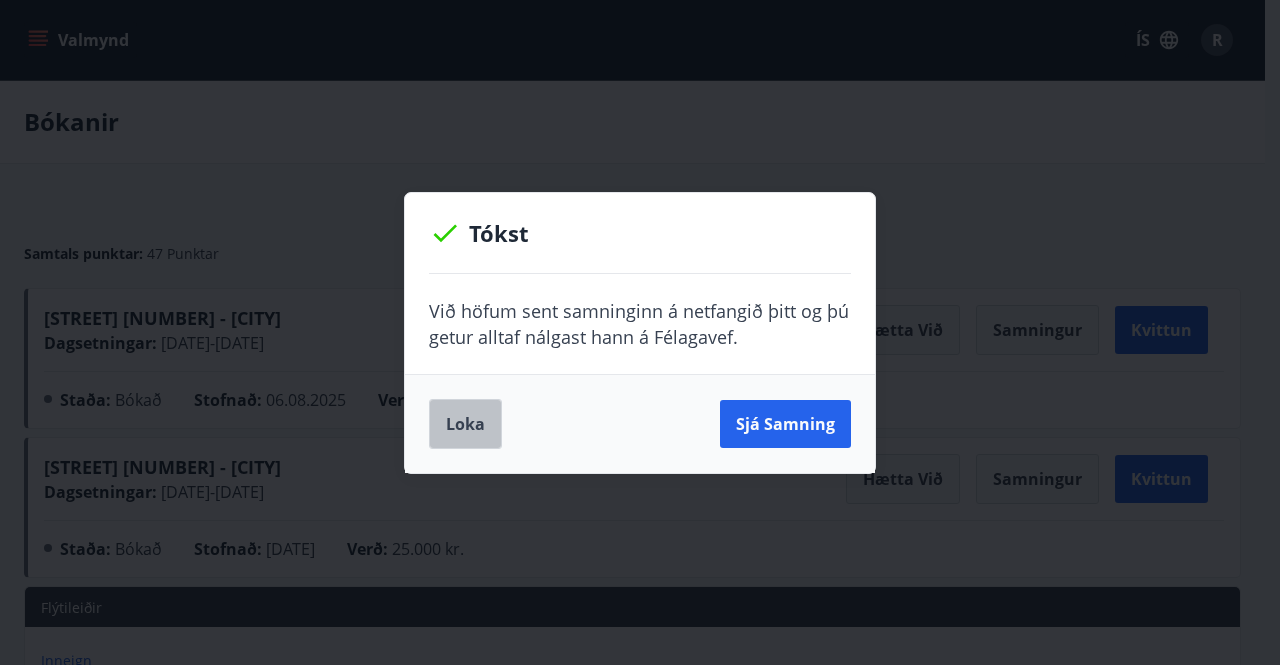 click on "Loka" at bounding box center (465, 424) 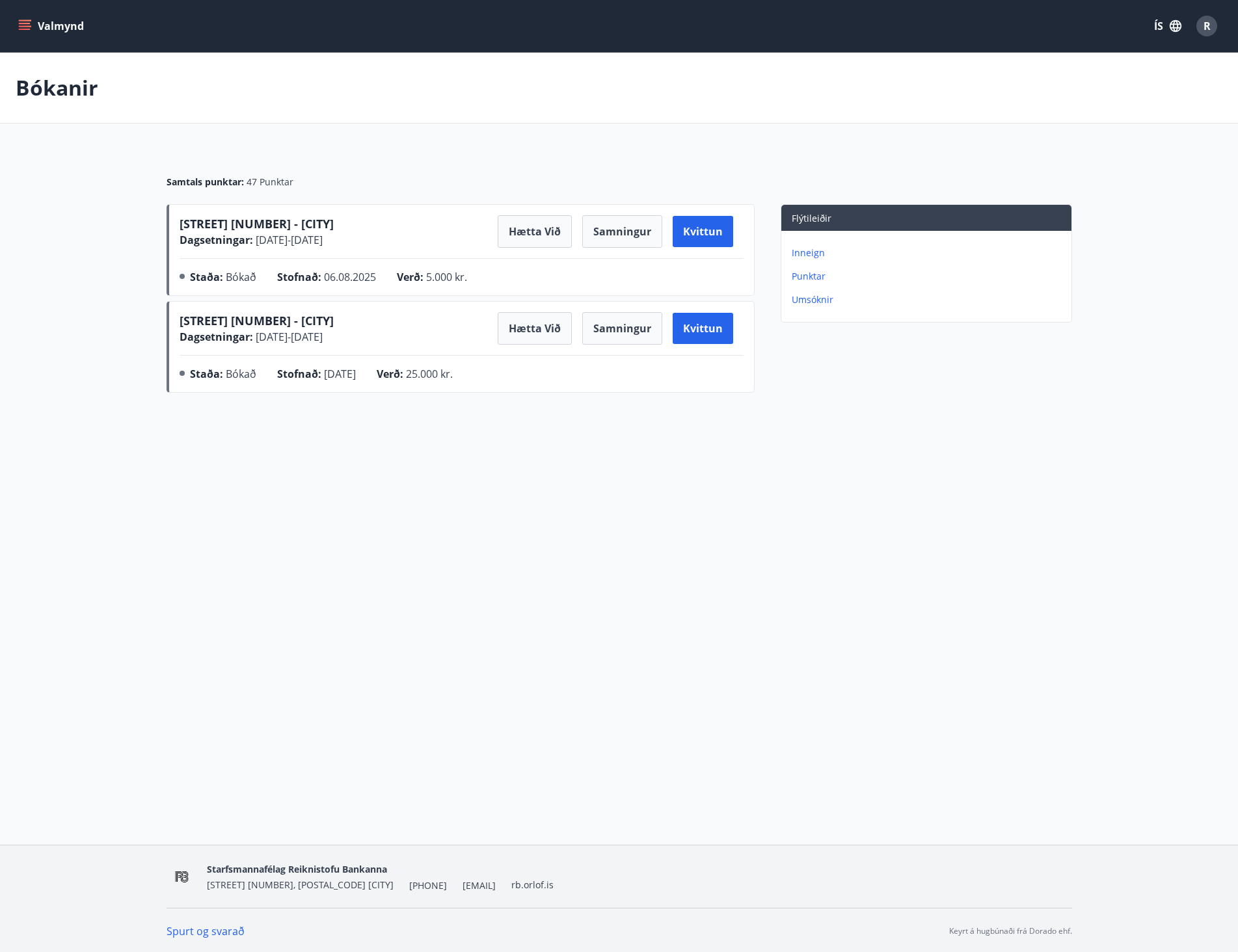 click on "Valmynd ÍS R" at bounding box center (619, 26) 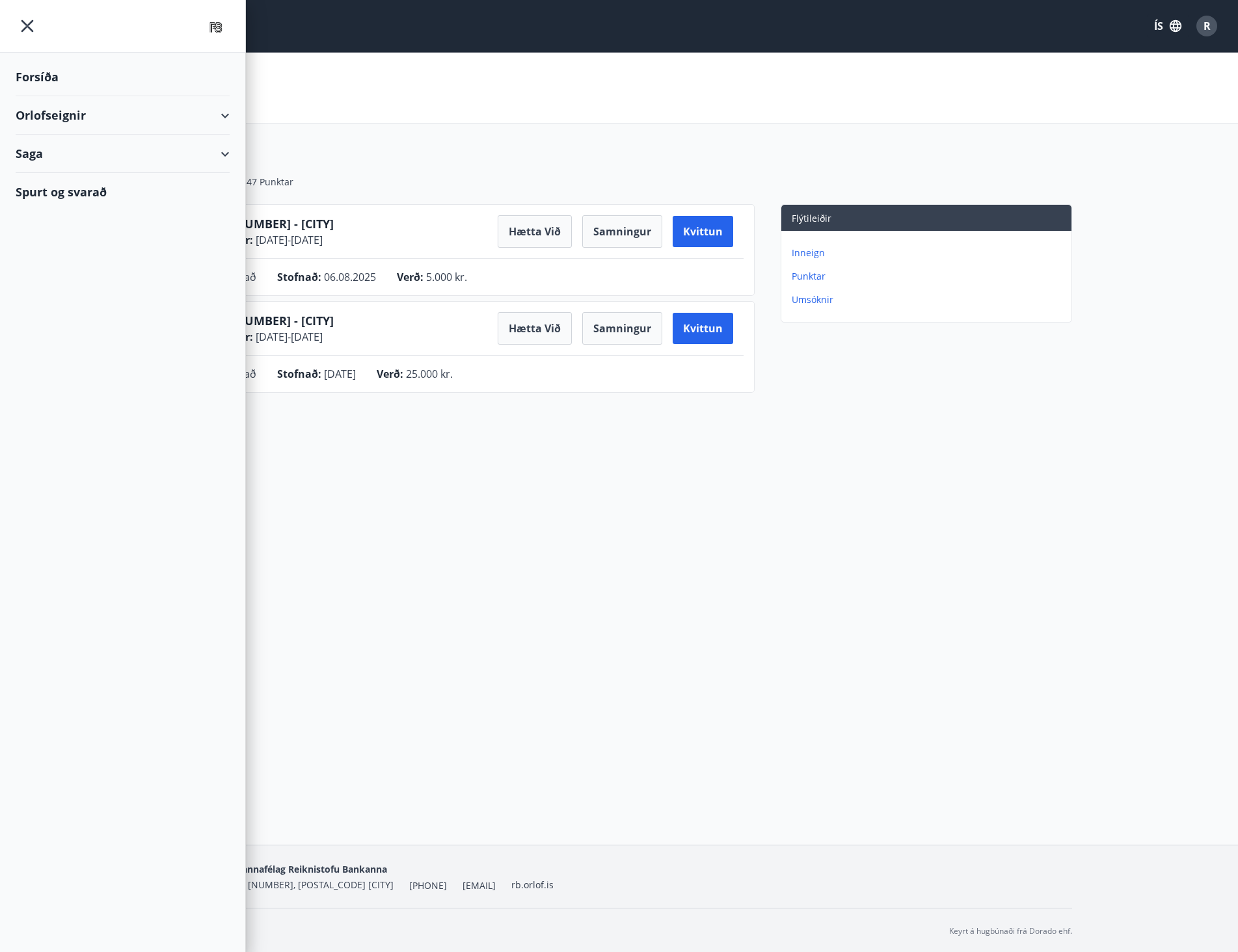 click on "Orlofseignir" at bounding box center [122, 115] 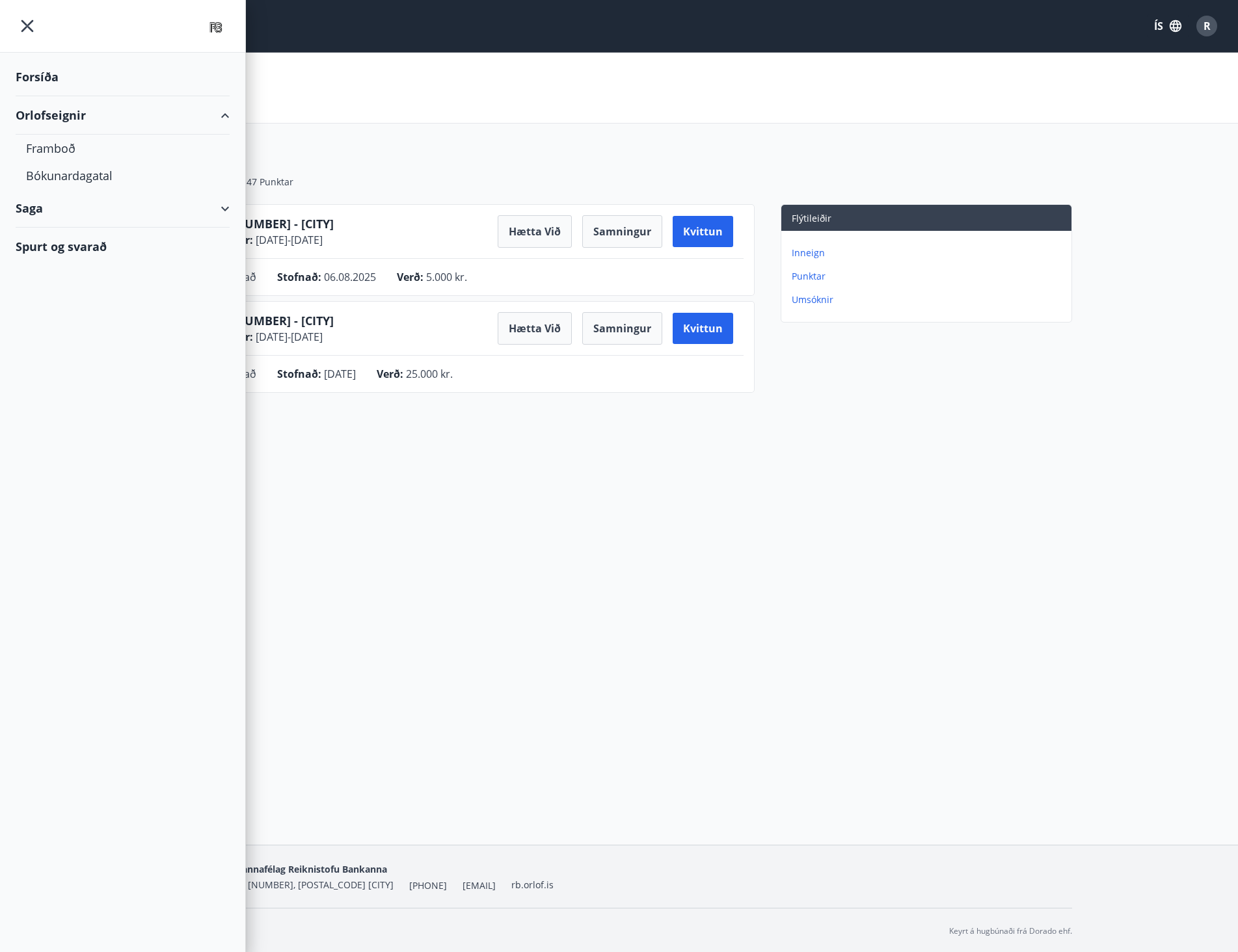 click on "Framboð" at bounding box center (122, 148) 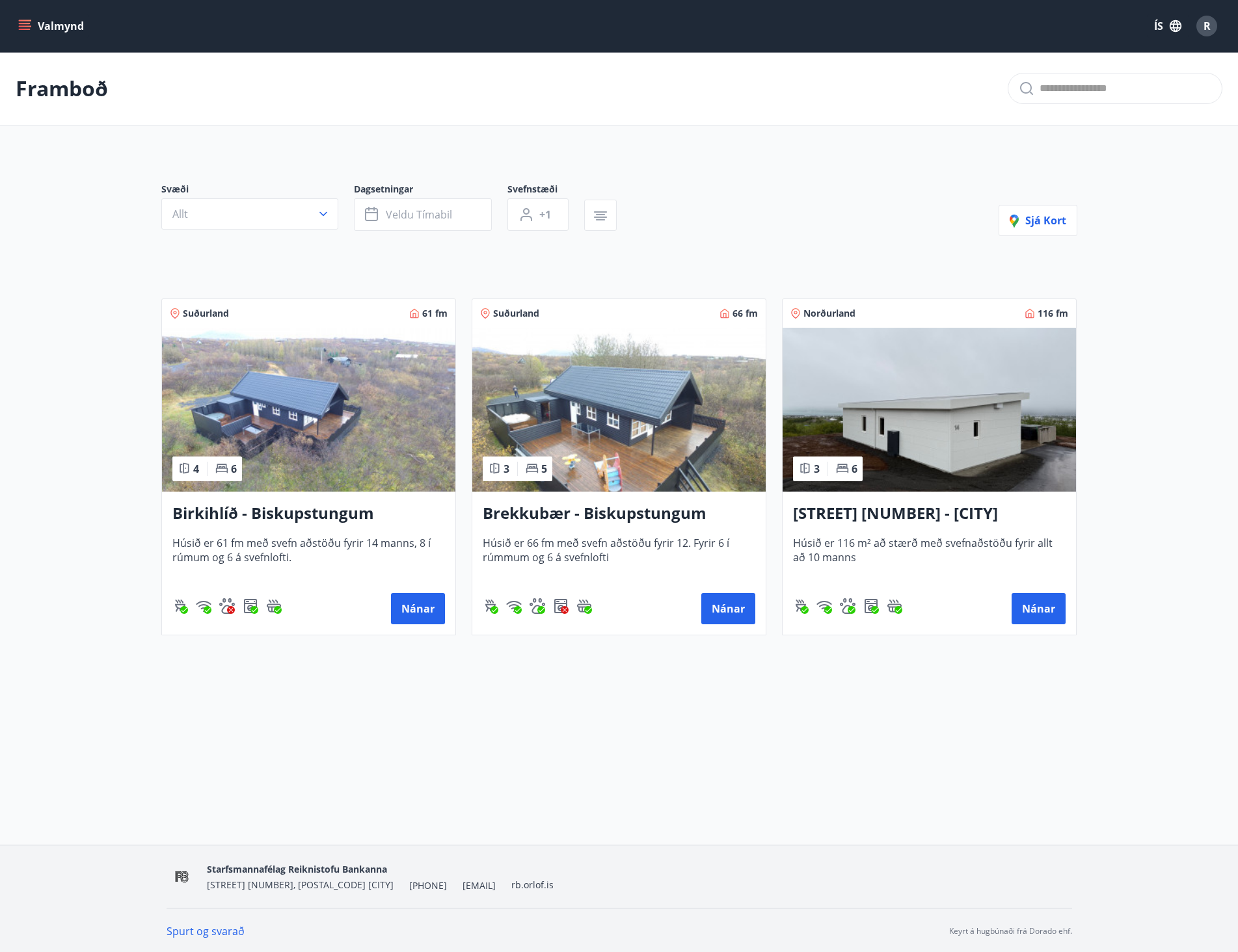 click 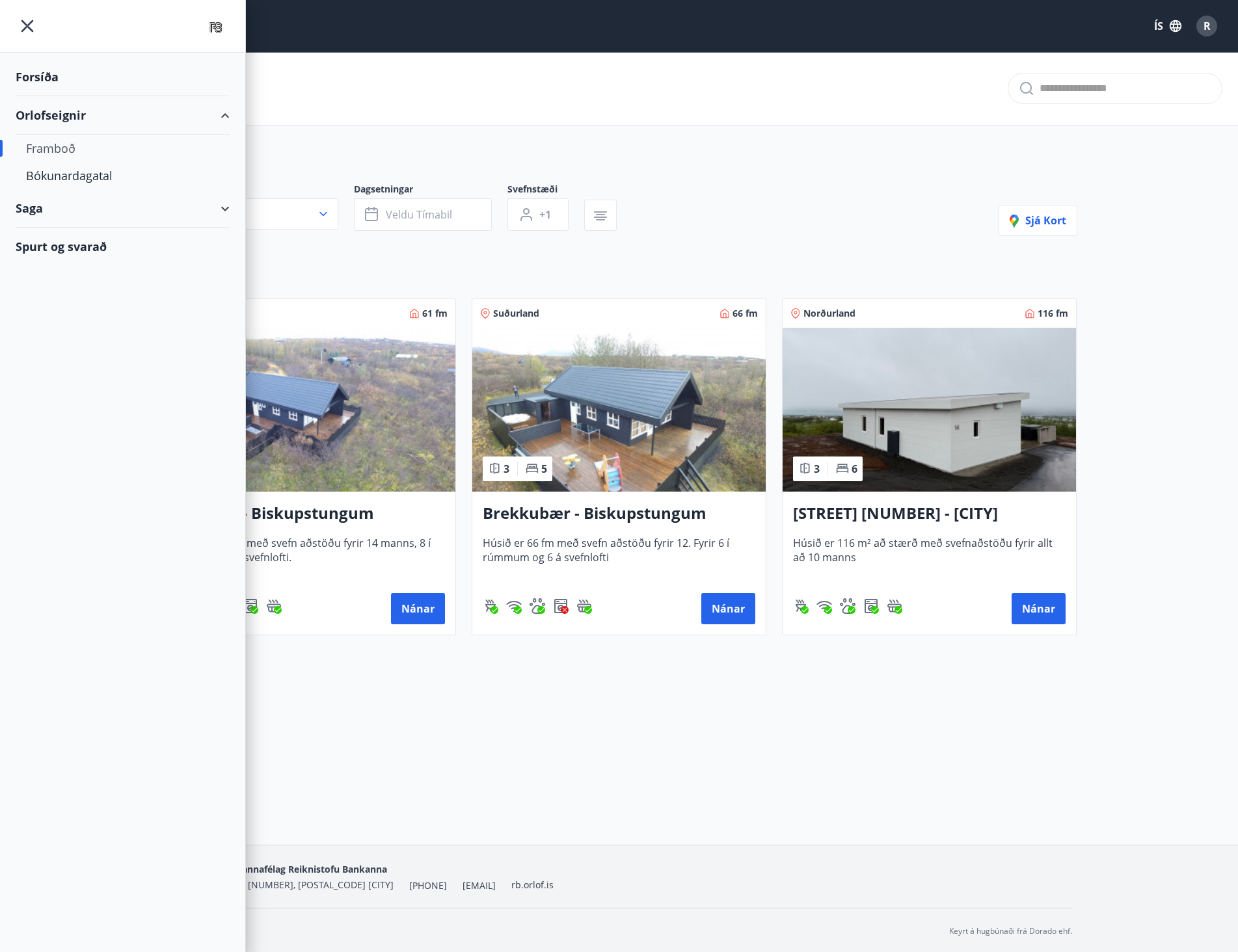 click on "Bókunardagatal" at bounding box center (122, 176) 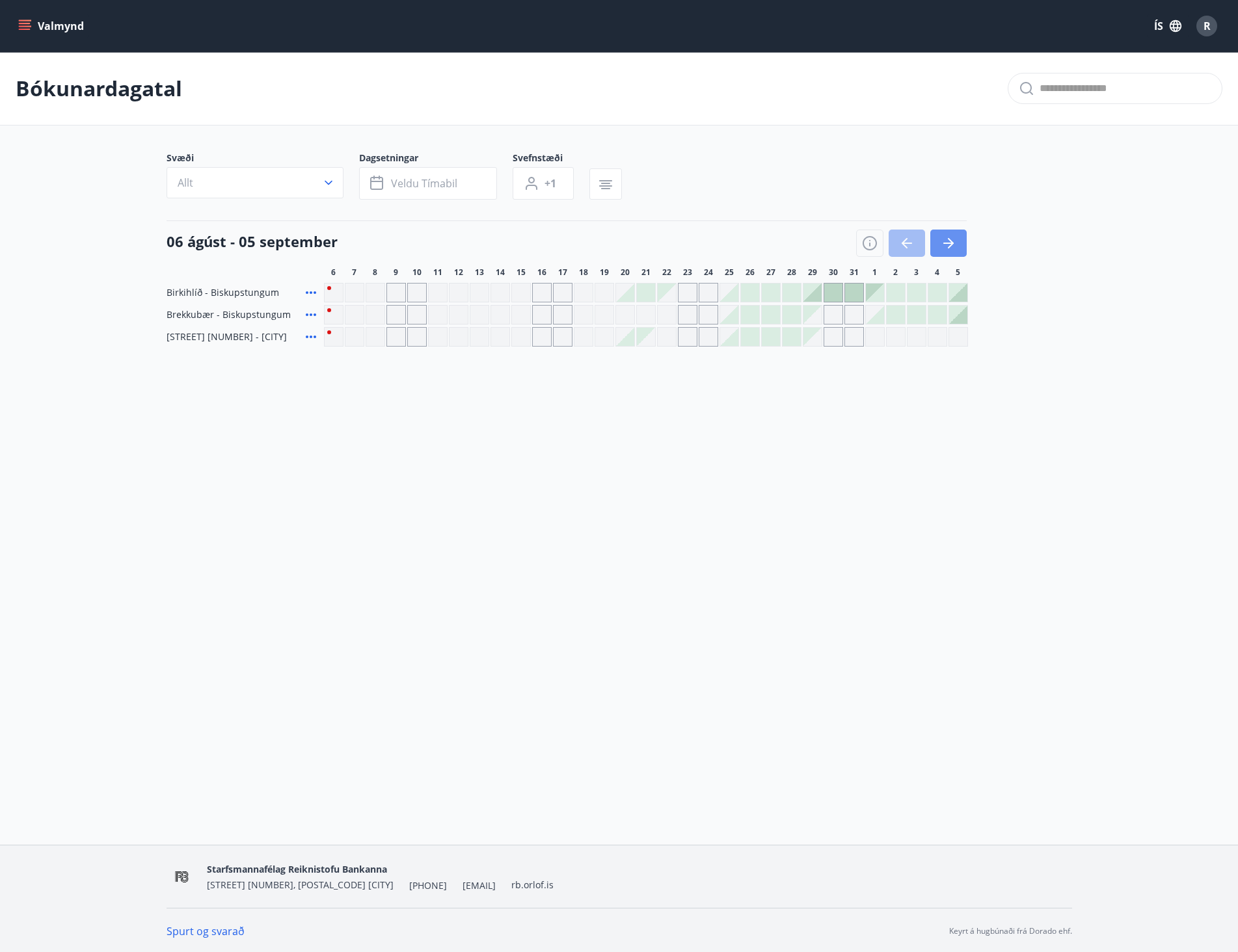 click 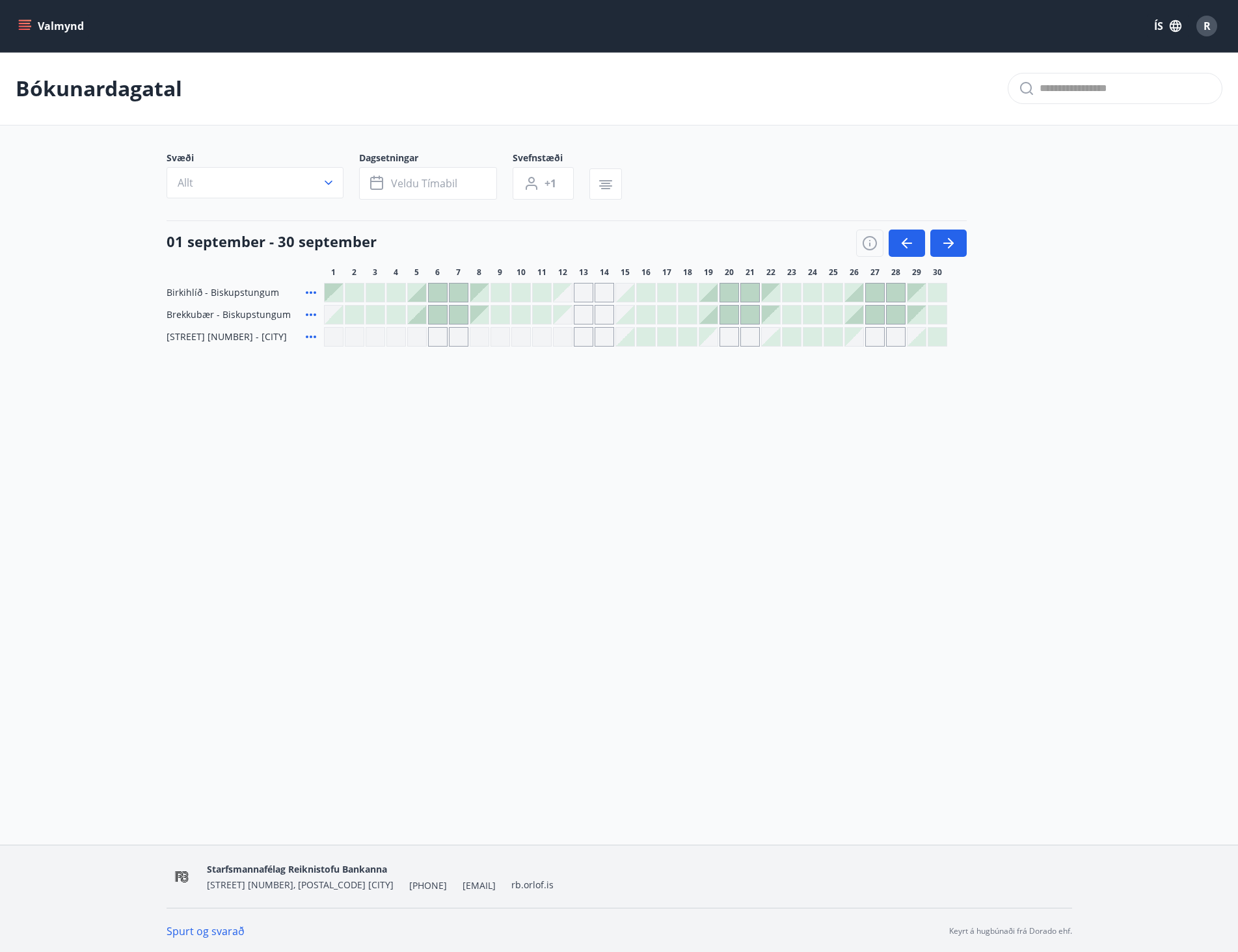 click at bounding box center [949, 243] 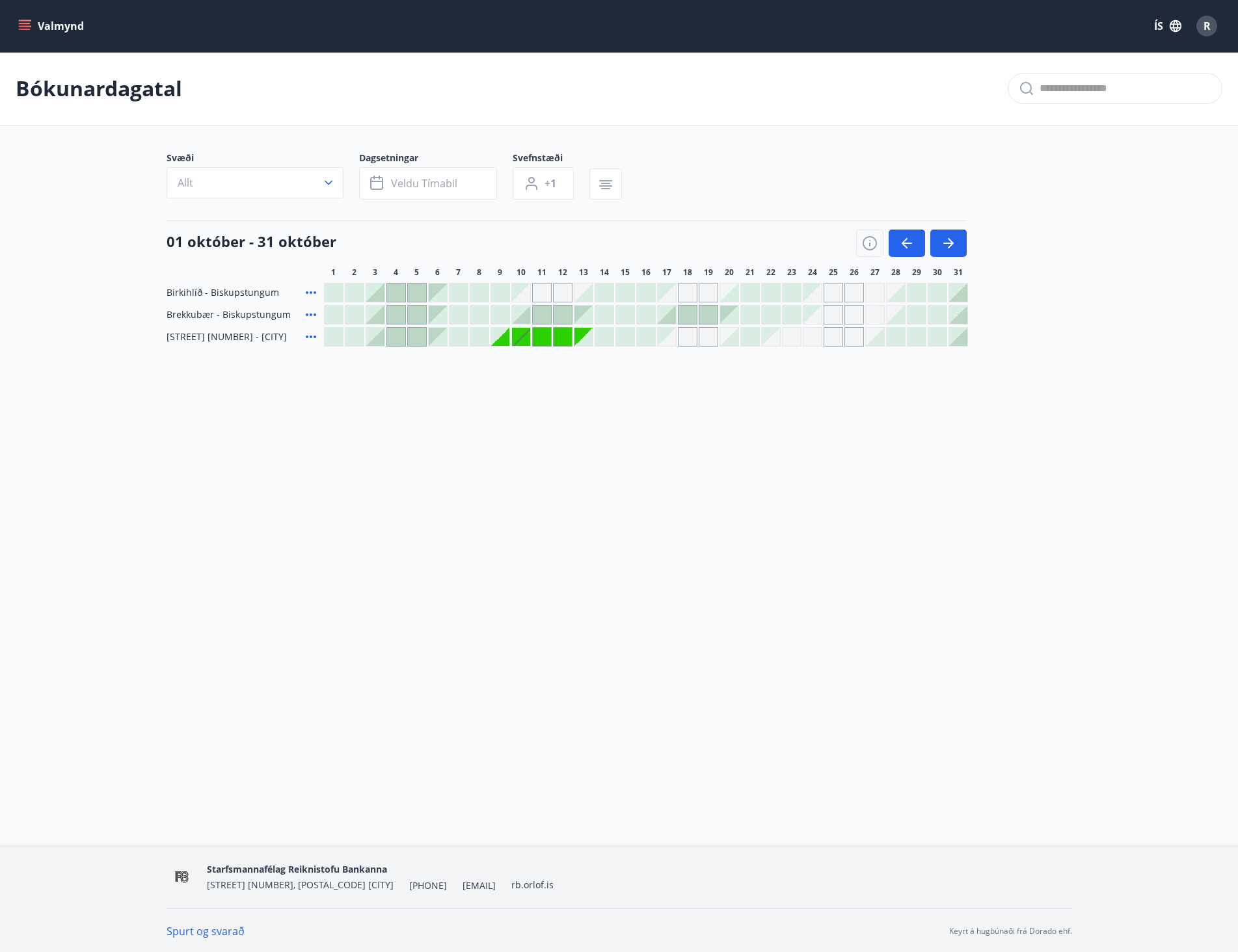 click 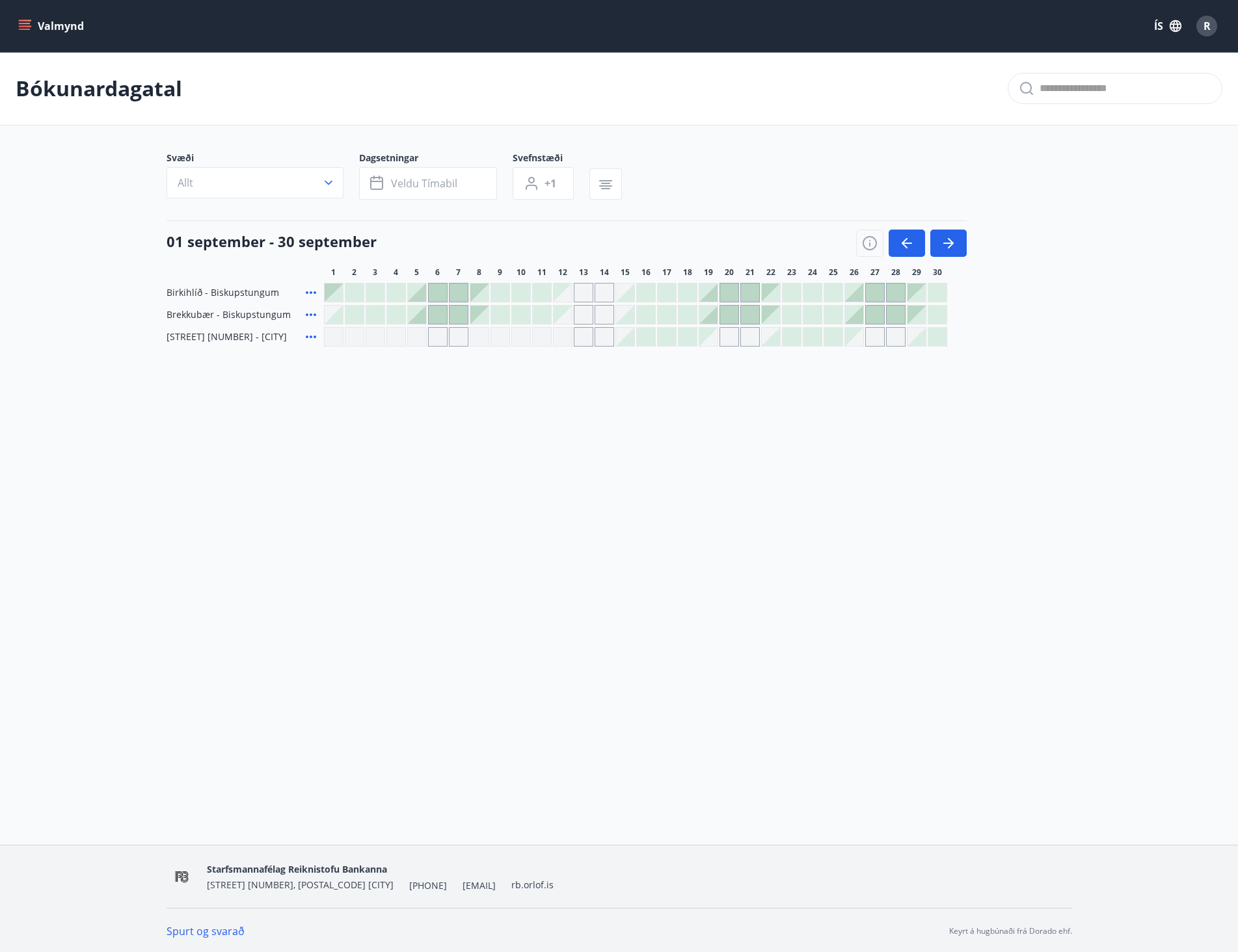 click 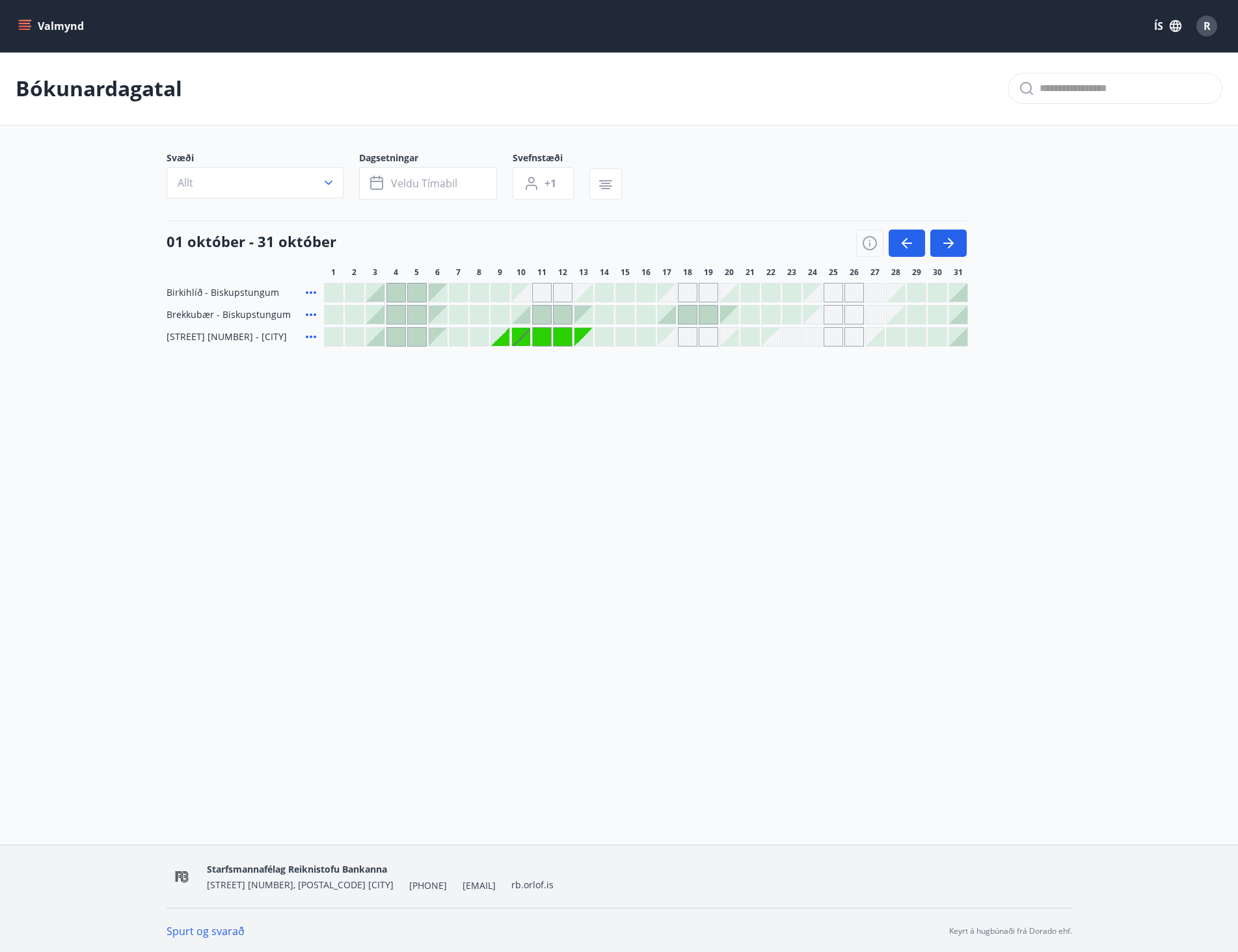 click 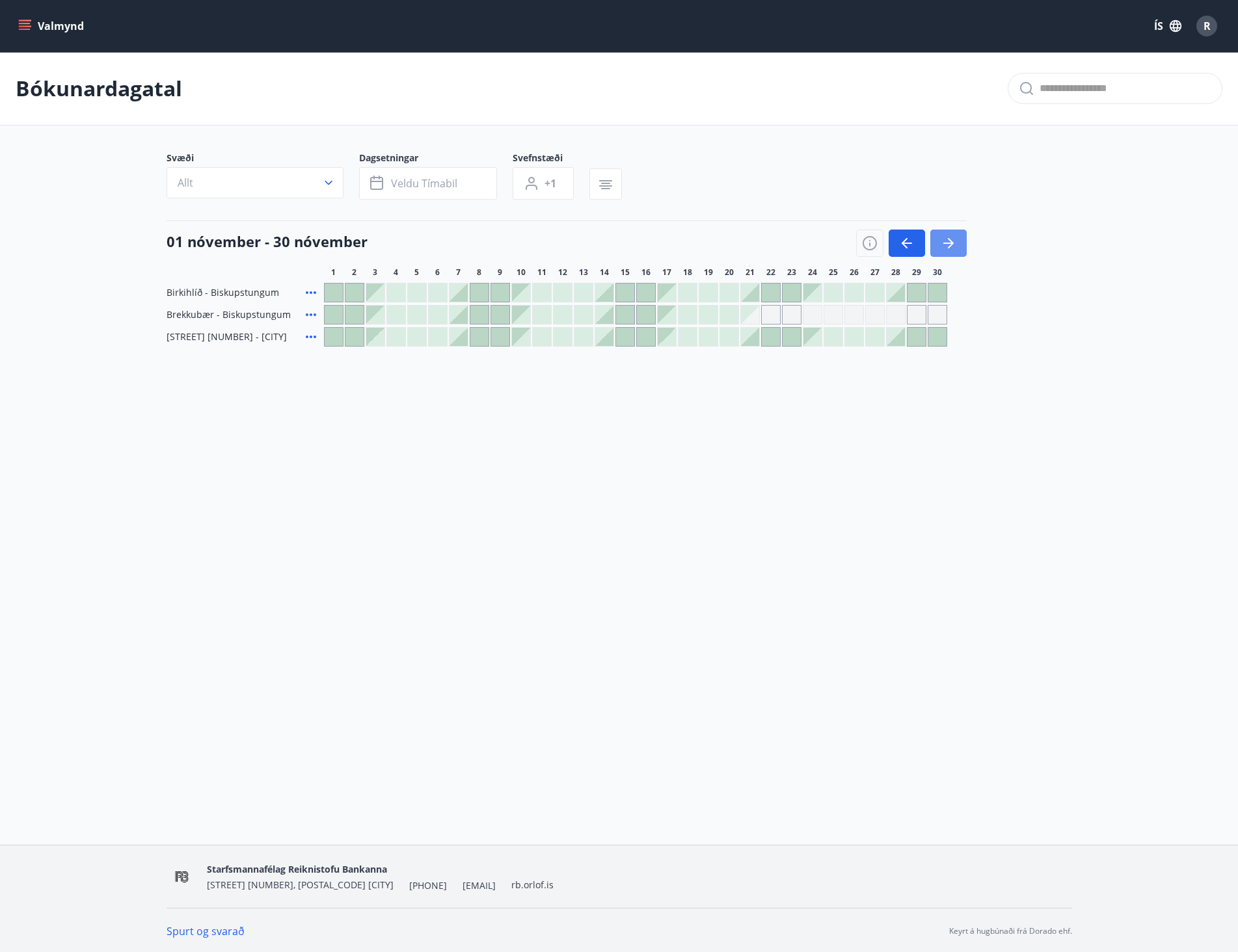 click 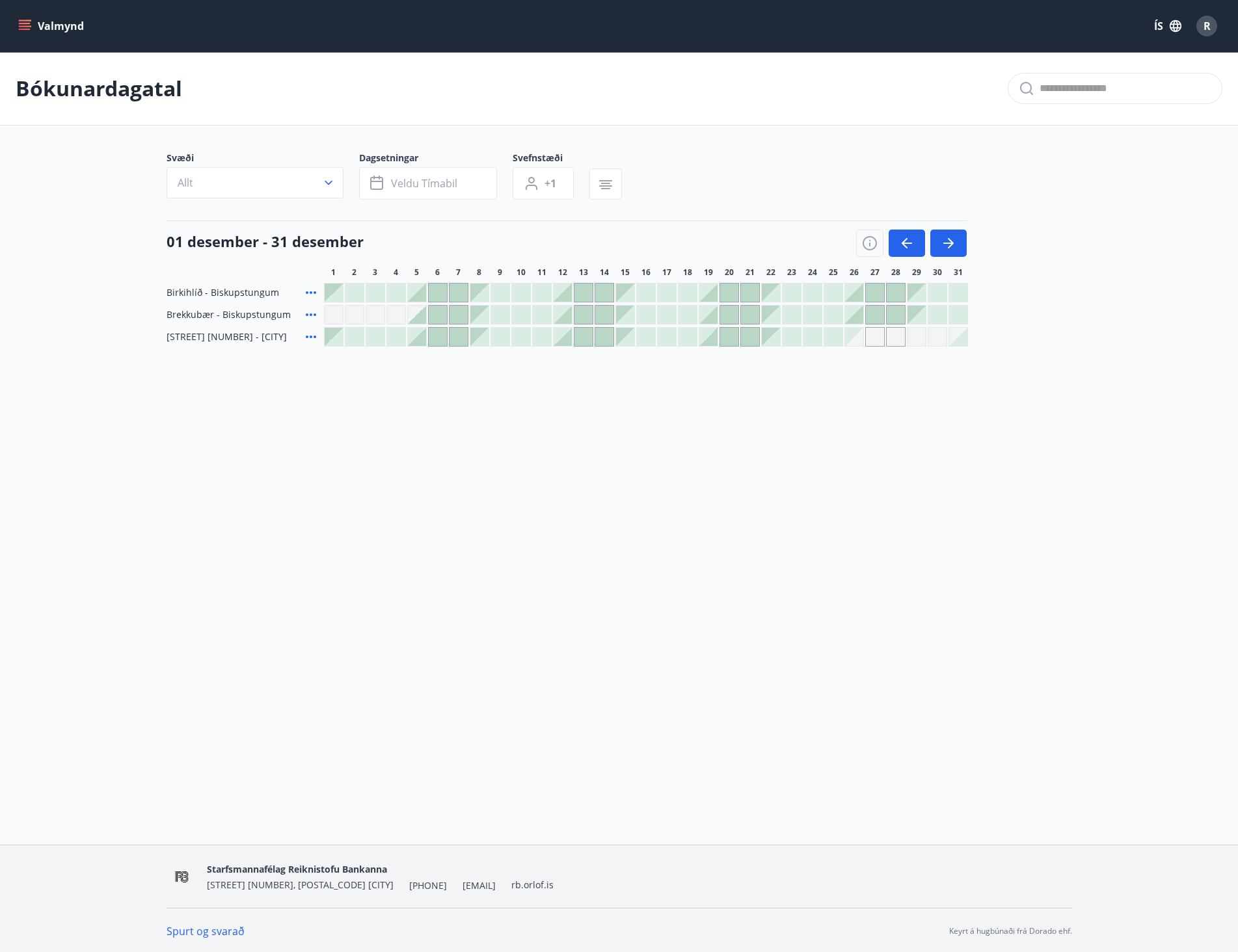 click 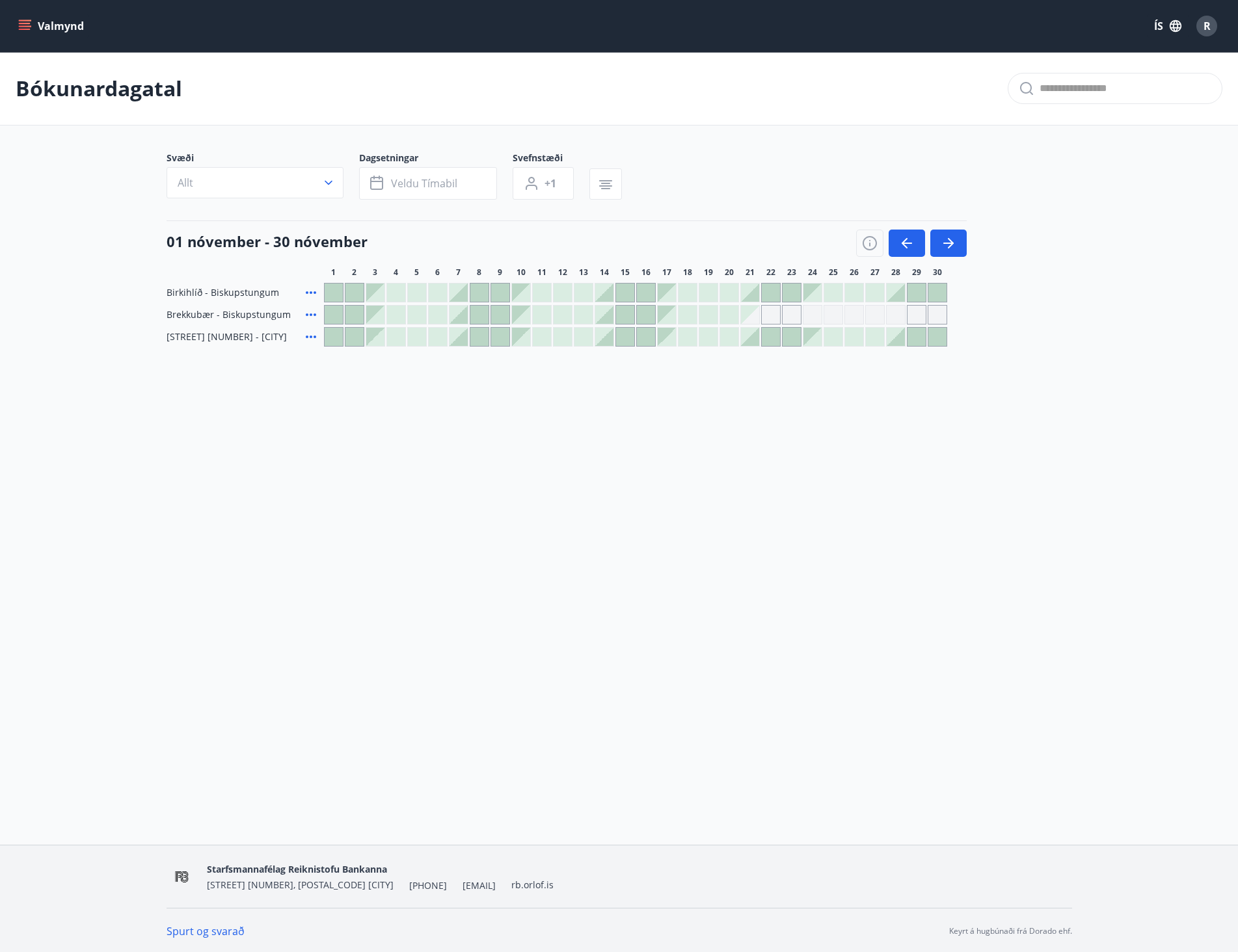 click 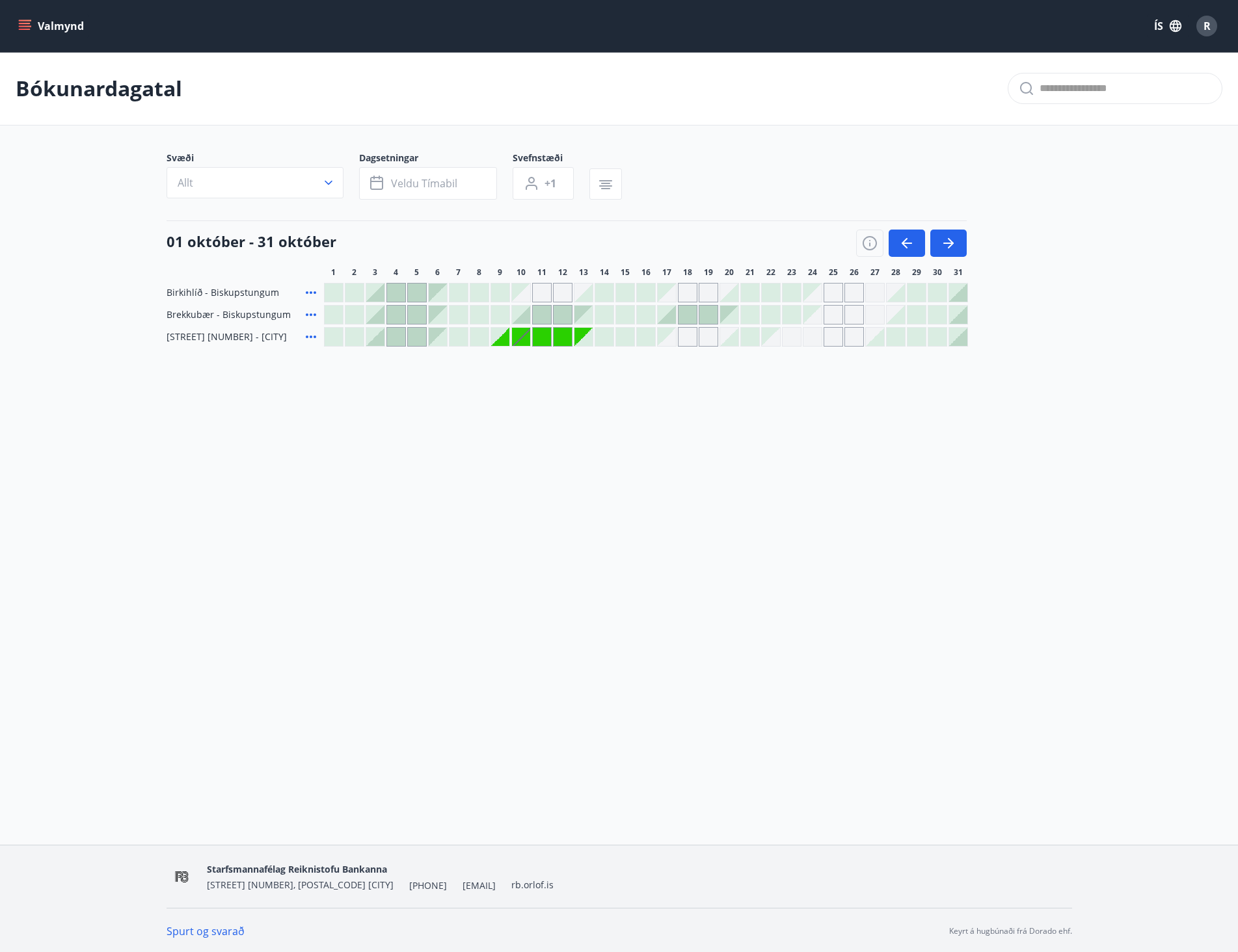 type 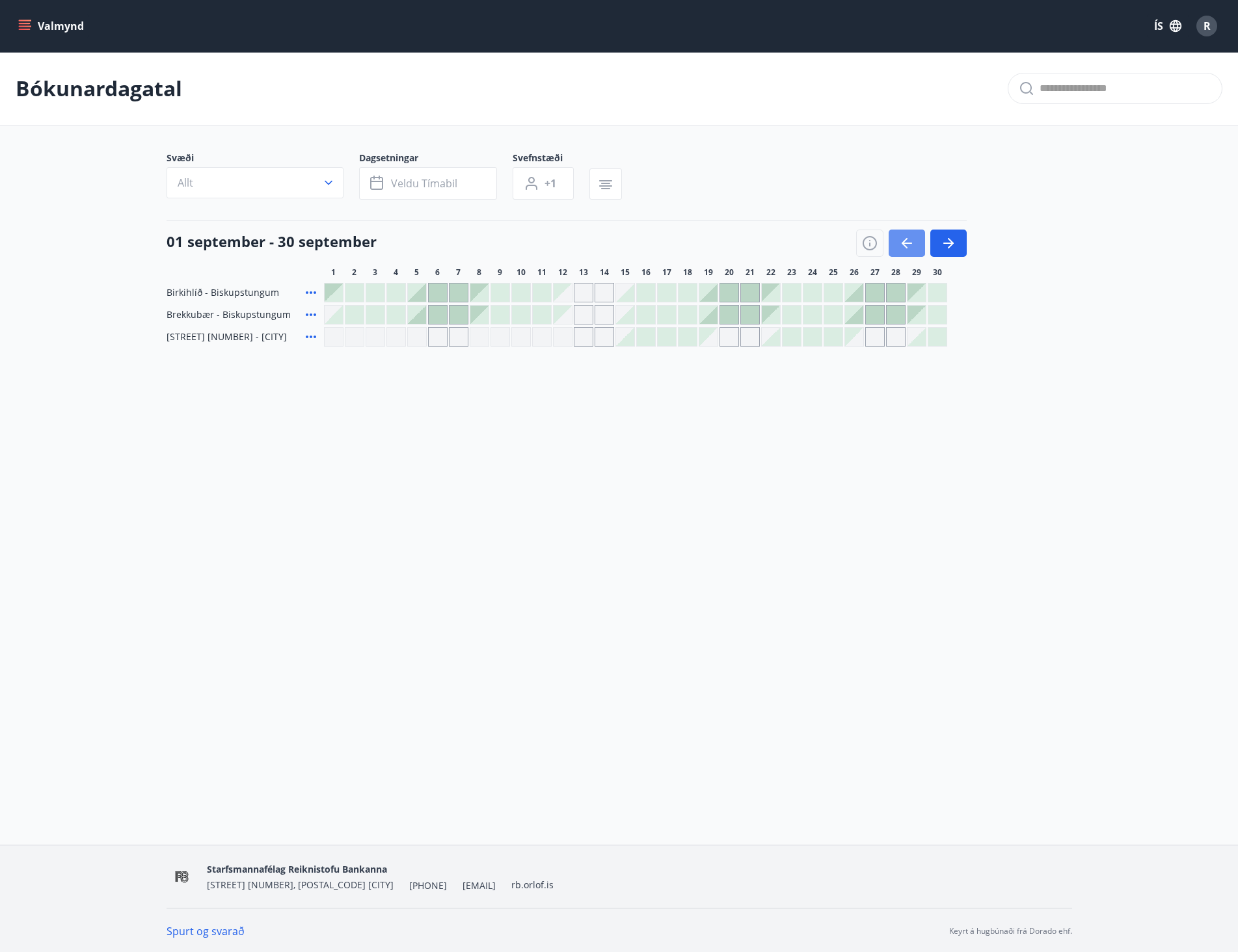 click 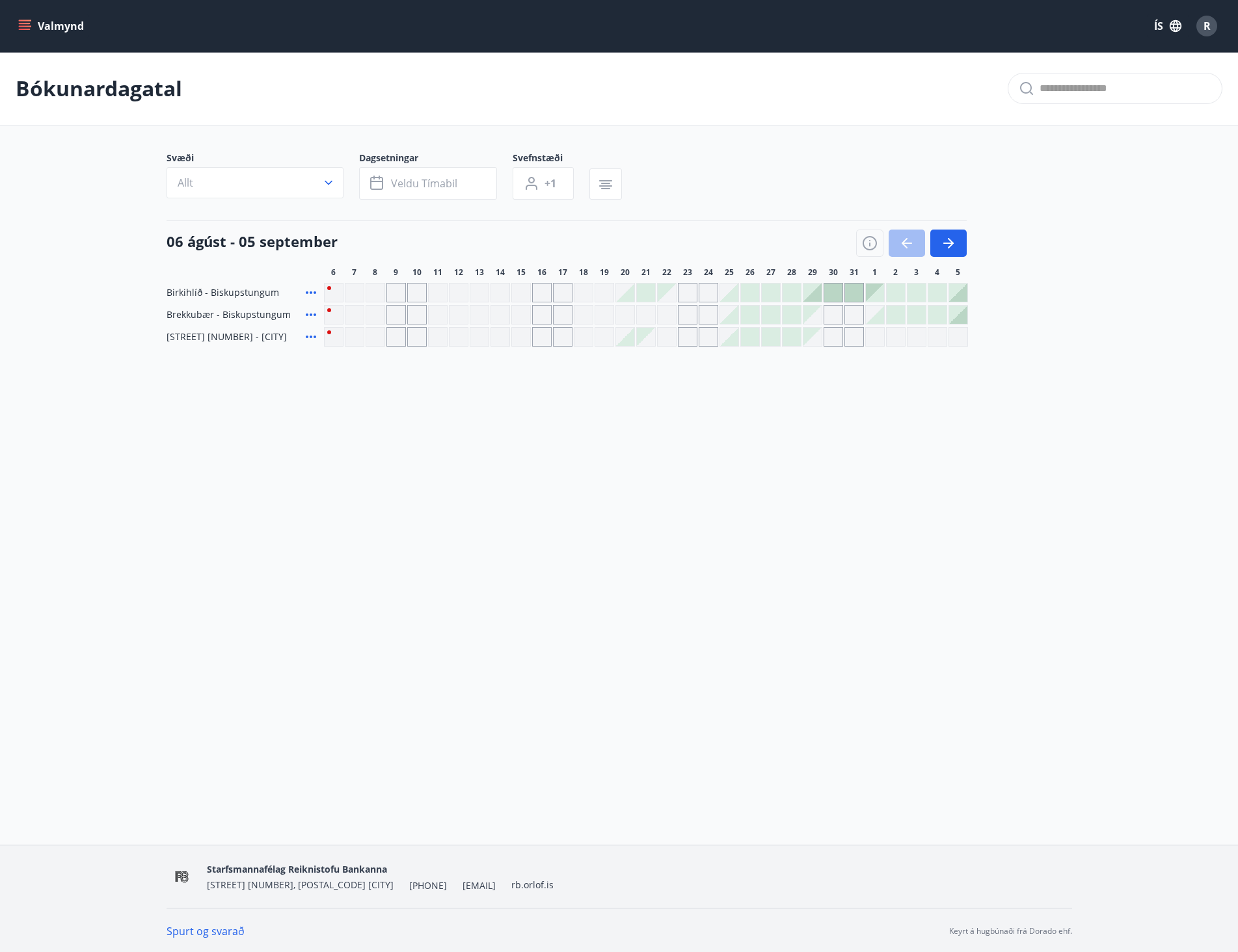 click 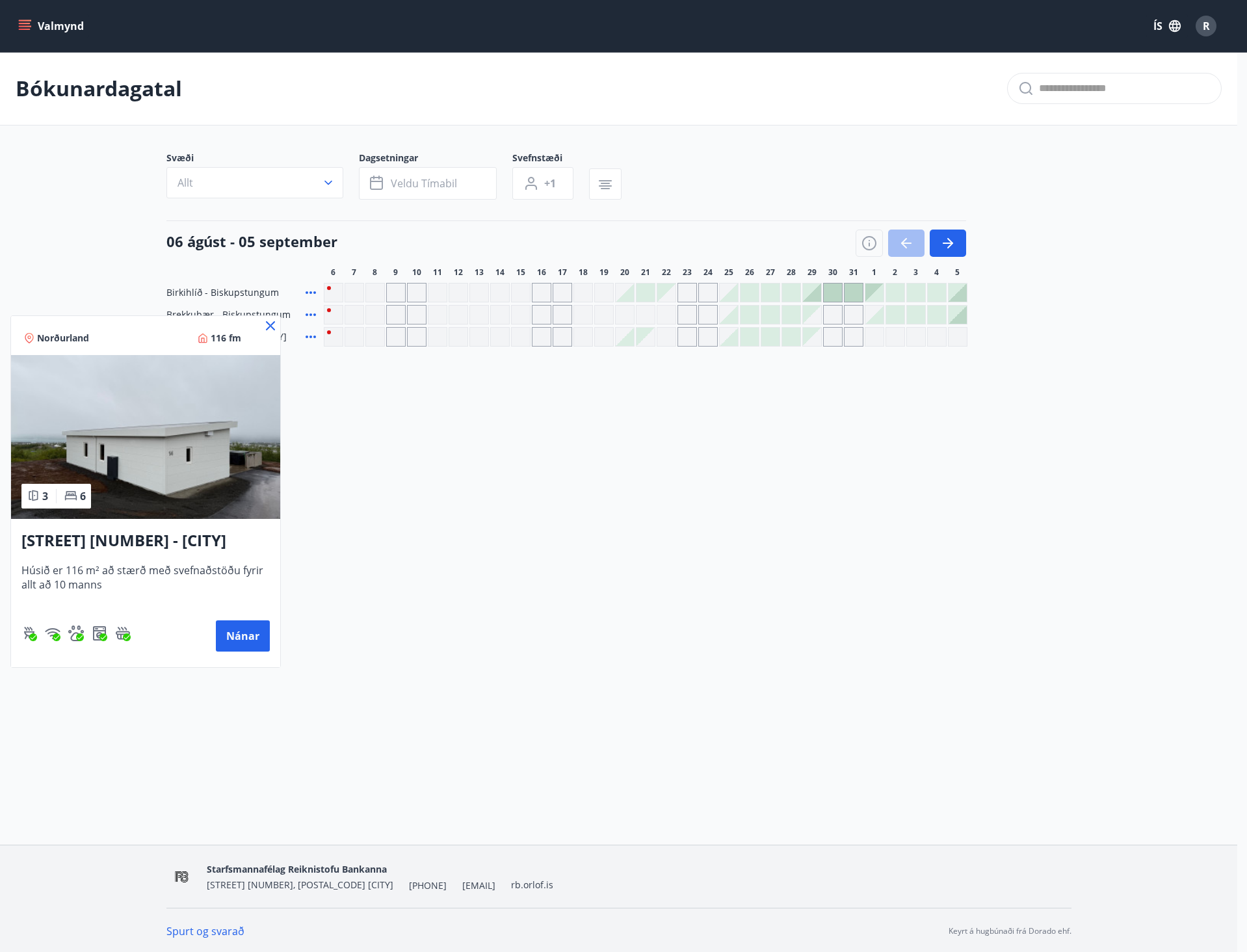 click on "Nánar" at bounding box center (243, 636) 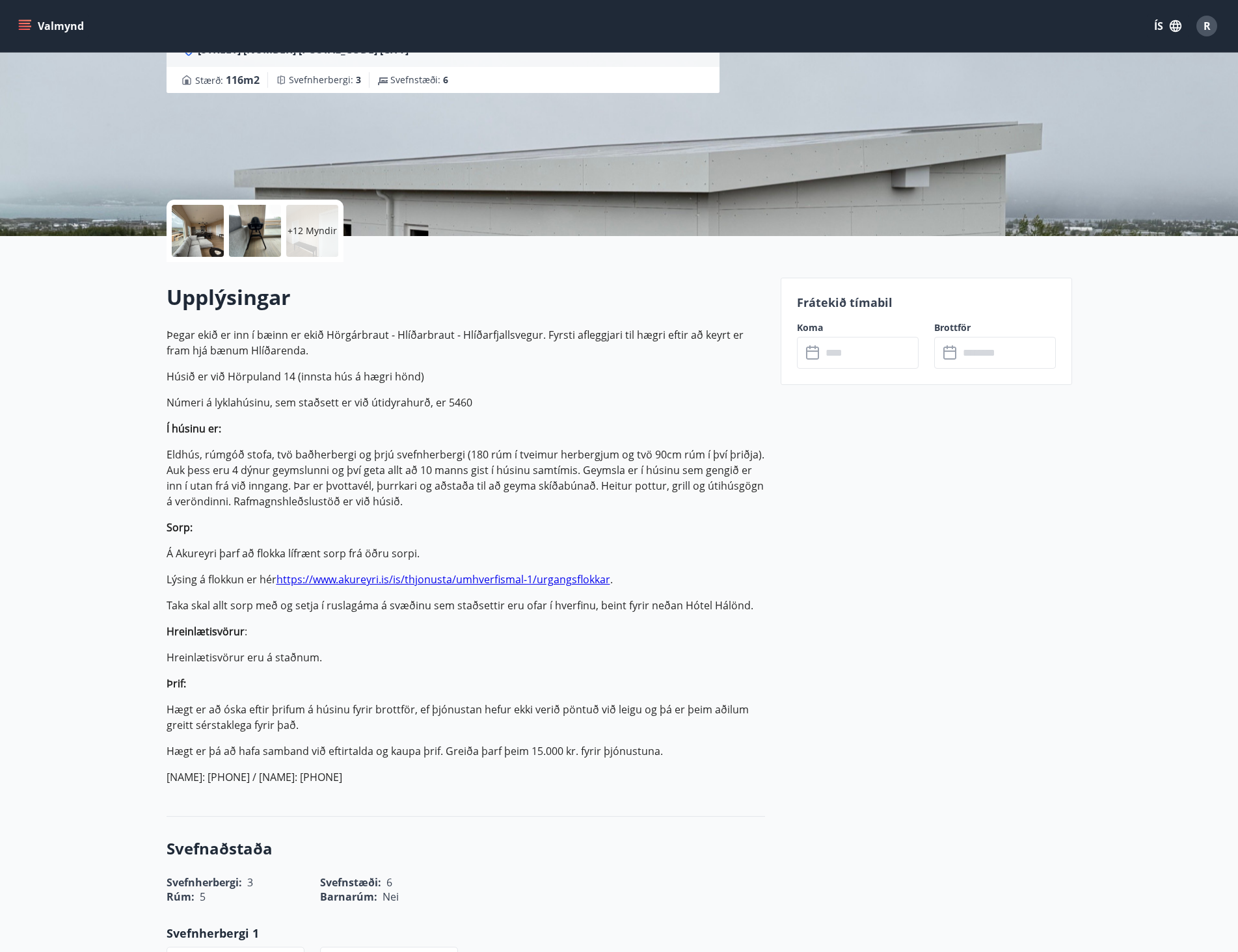 scroll, scrollTop: 0, scrollLeft: 0, axis: both 